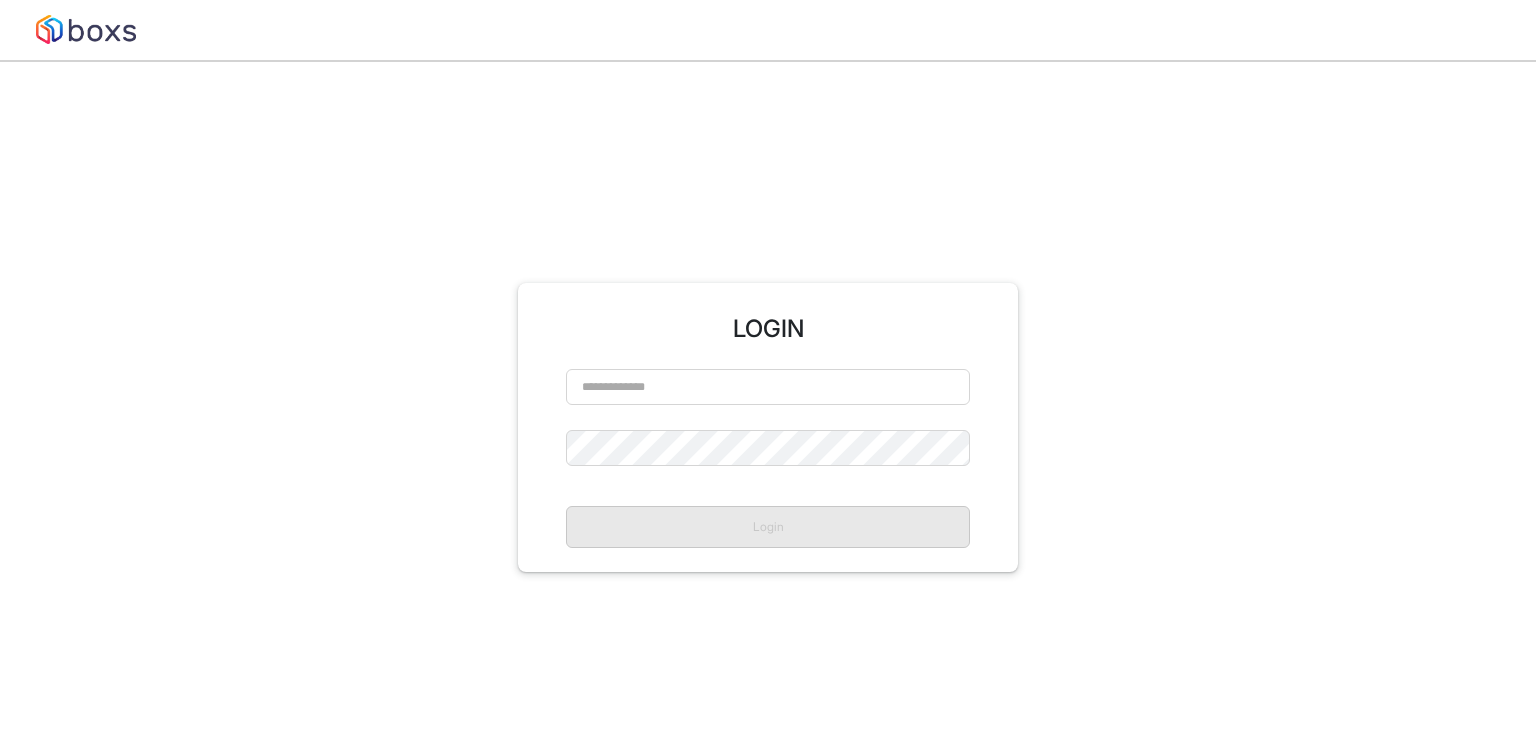 scroll, scrollTop: 0, scrollLeft: 0, axis: both 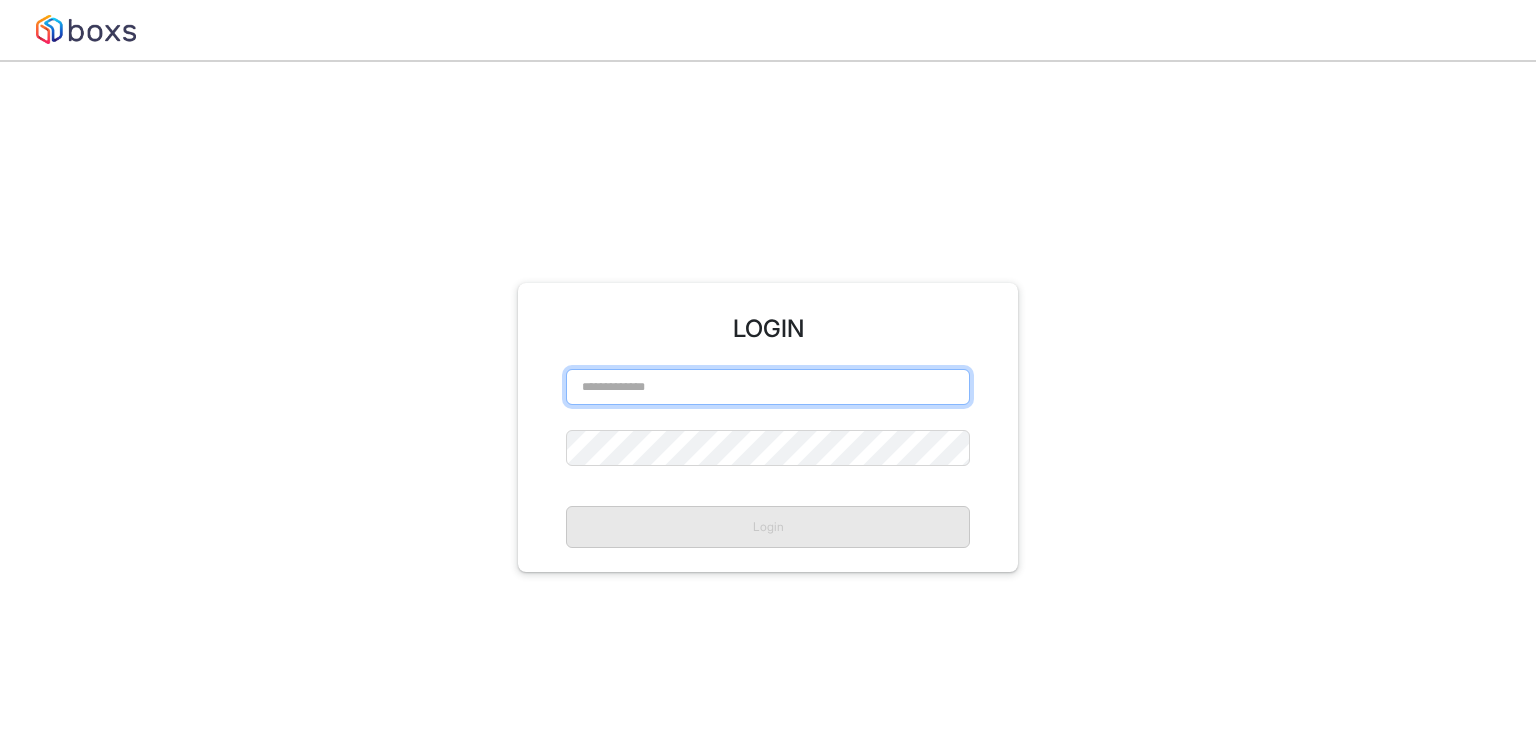 click at bounding box center (768, 387) 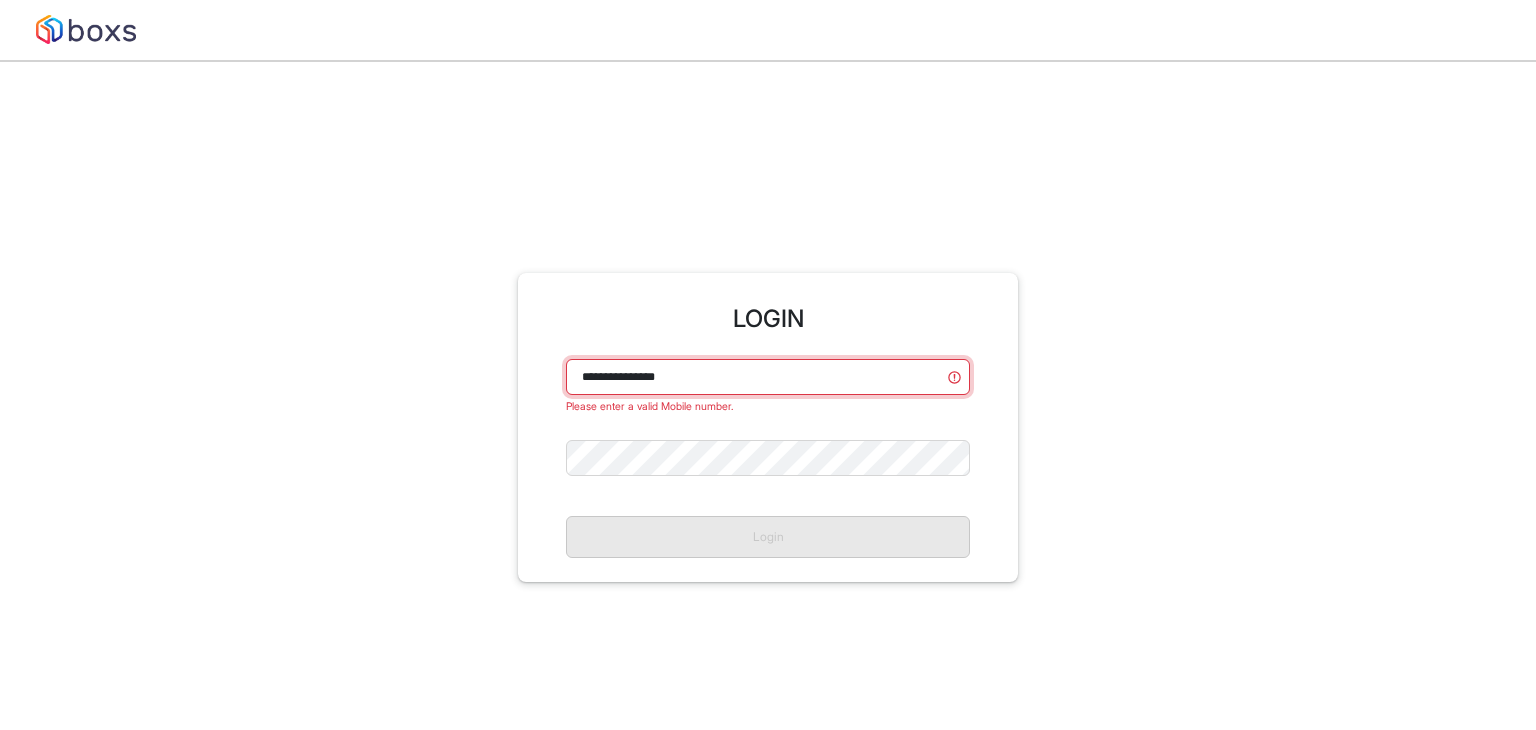 click on "**********" at bounding box center [768, 377] 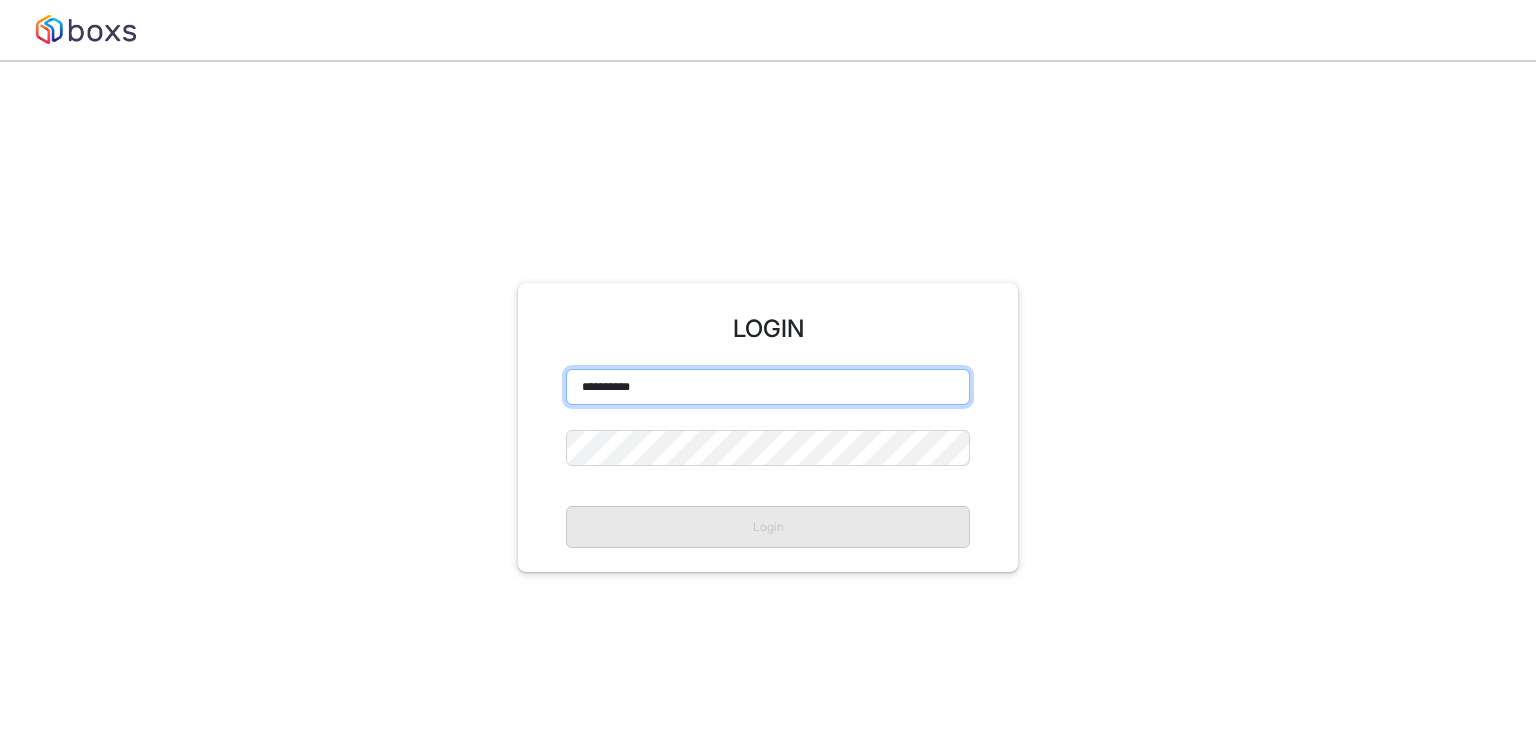 type on "**********" 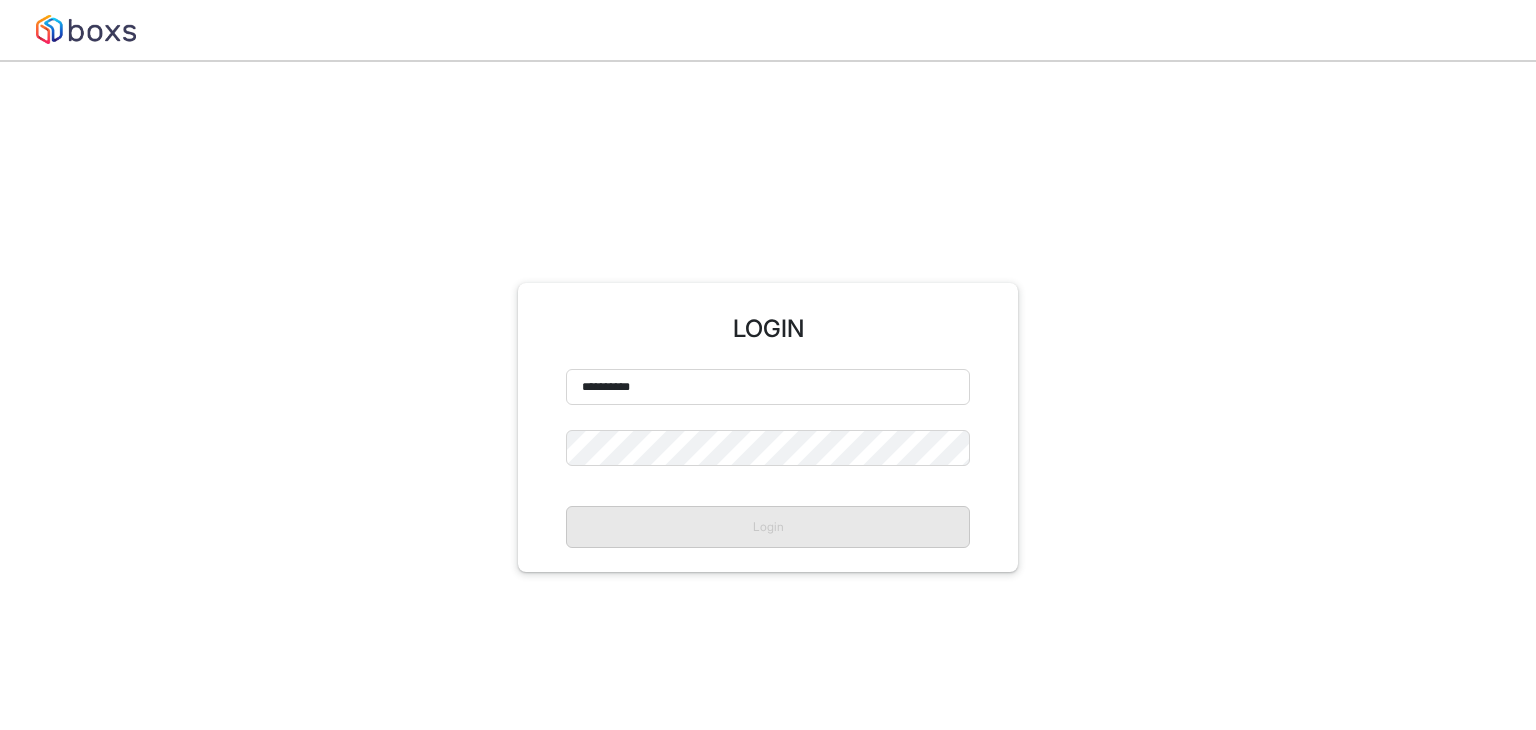 click on "**********" at bounding box center (768, 458) 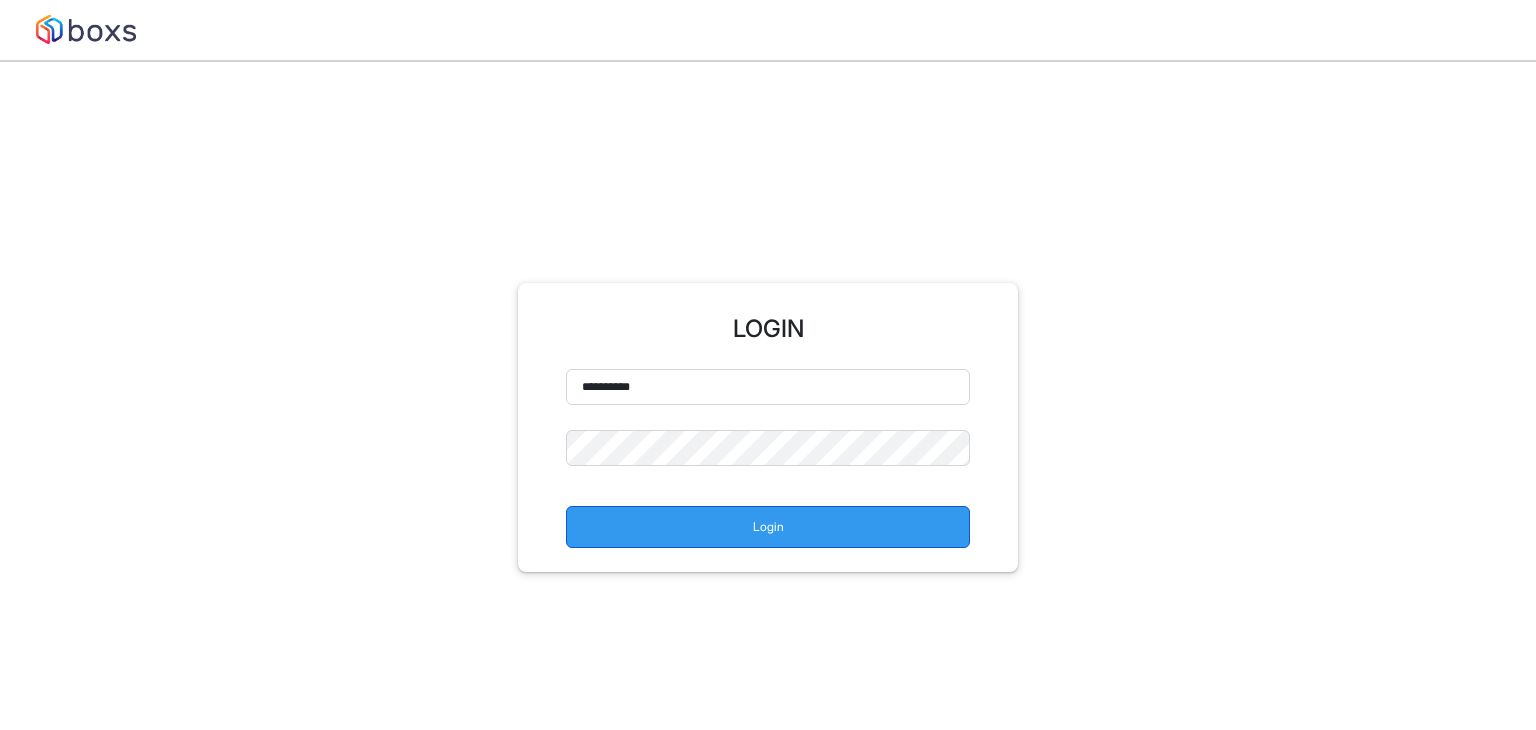 click on "Login" at bounding box center (768, 527) 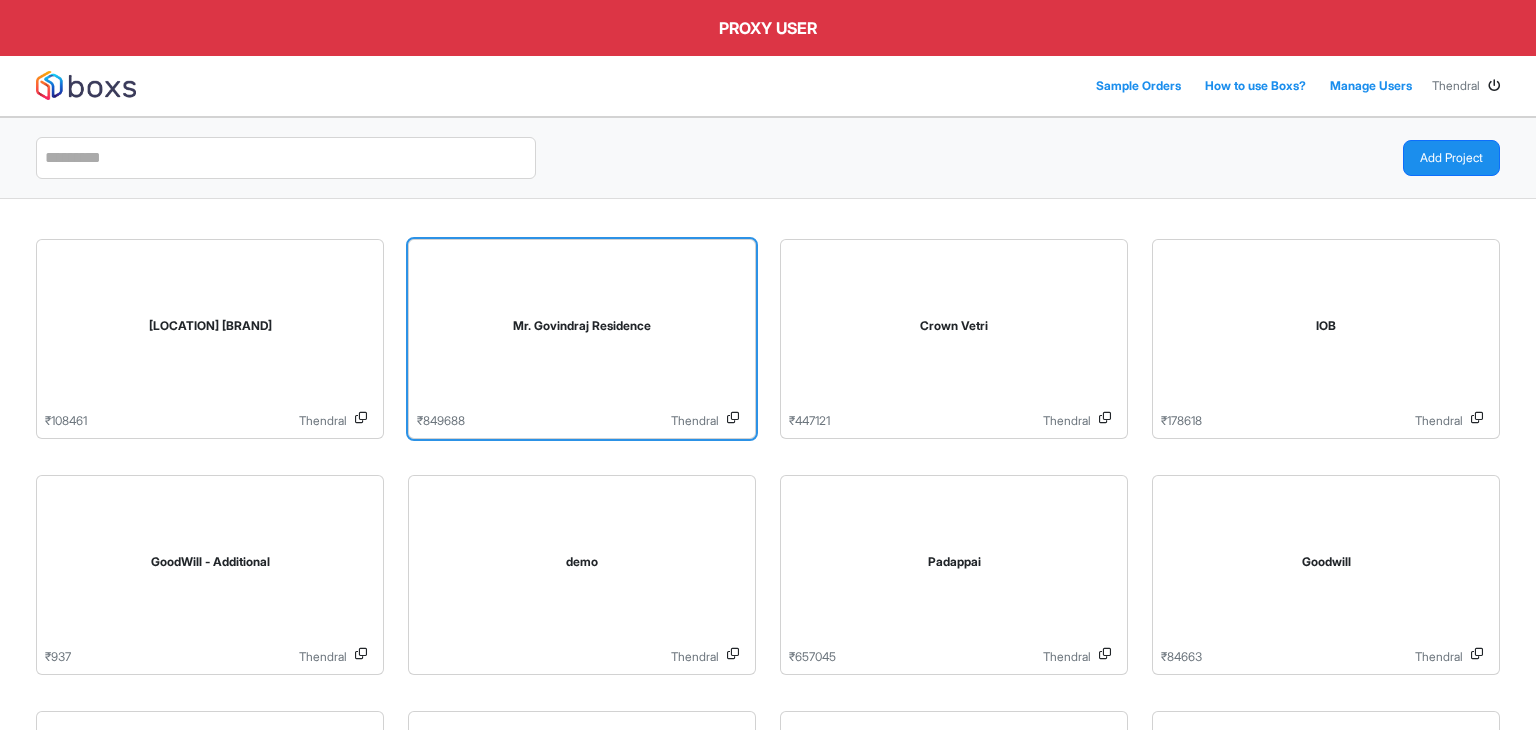 click on "Mr. Govindraj Residence" at bounding box center (582, 330) 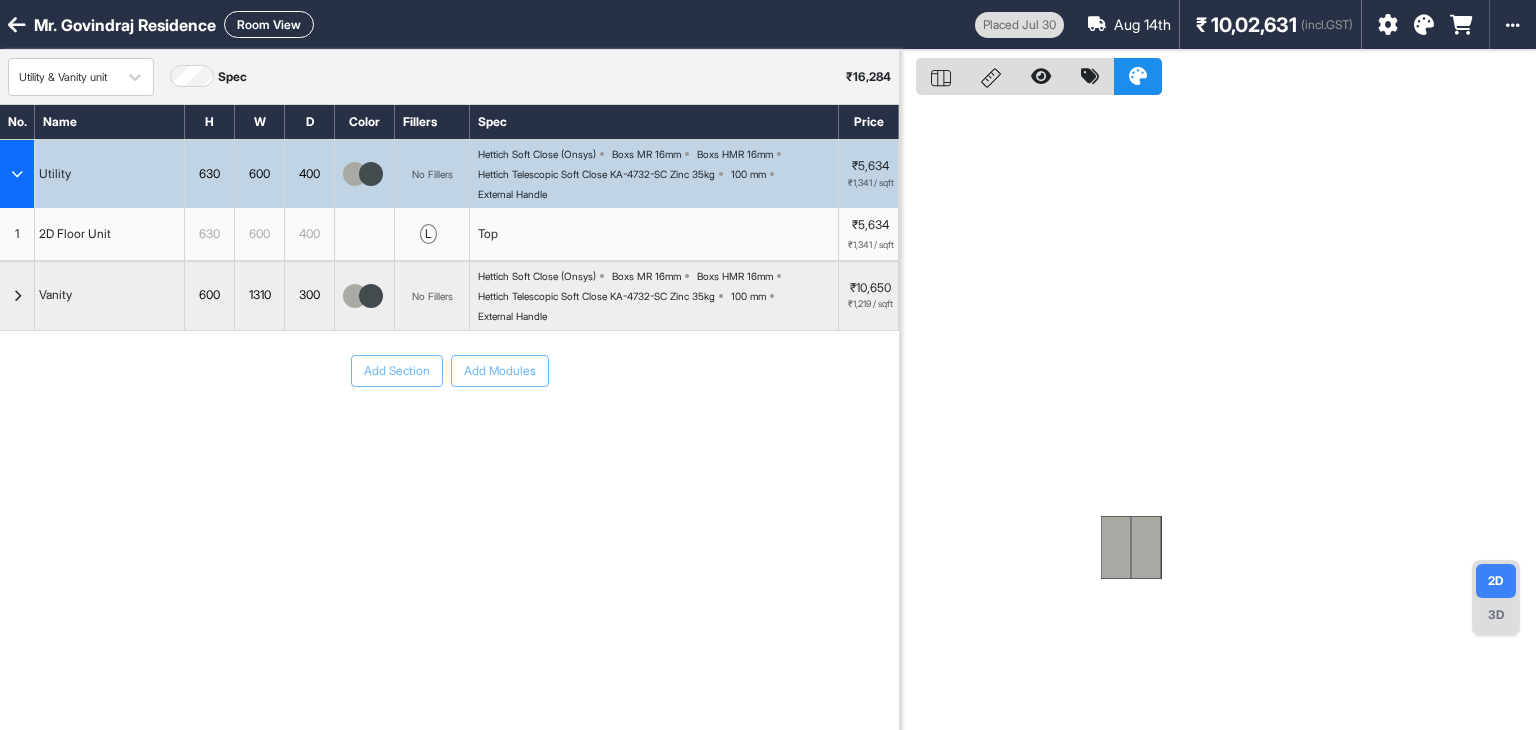 click at bounding box center [1116, 547] 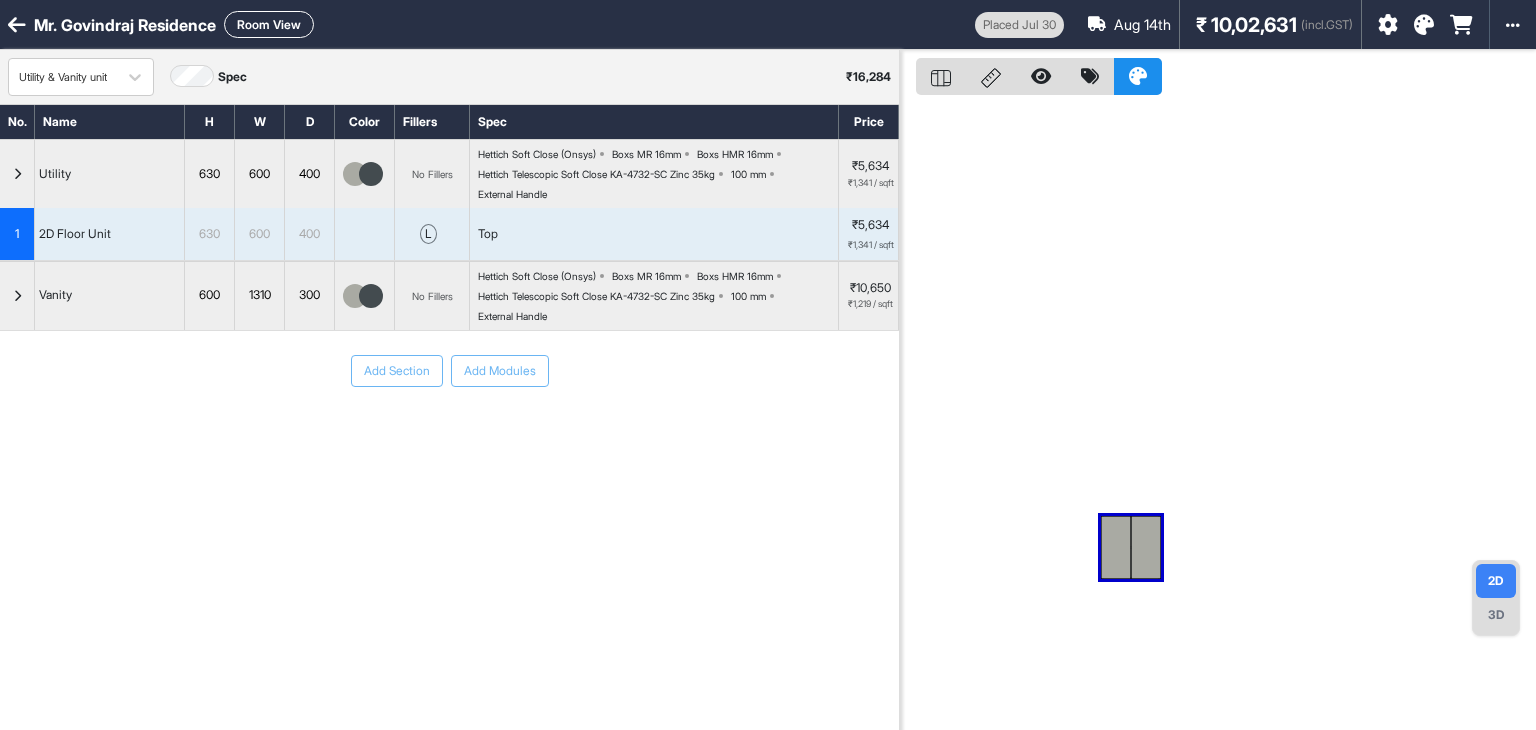 click at bounding box center (1116, 547) 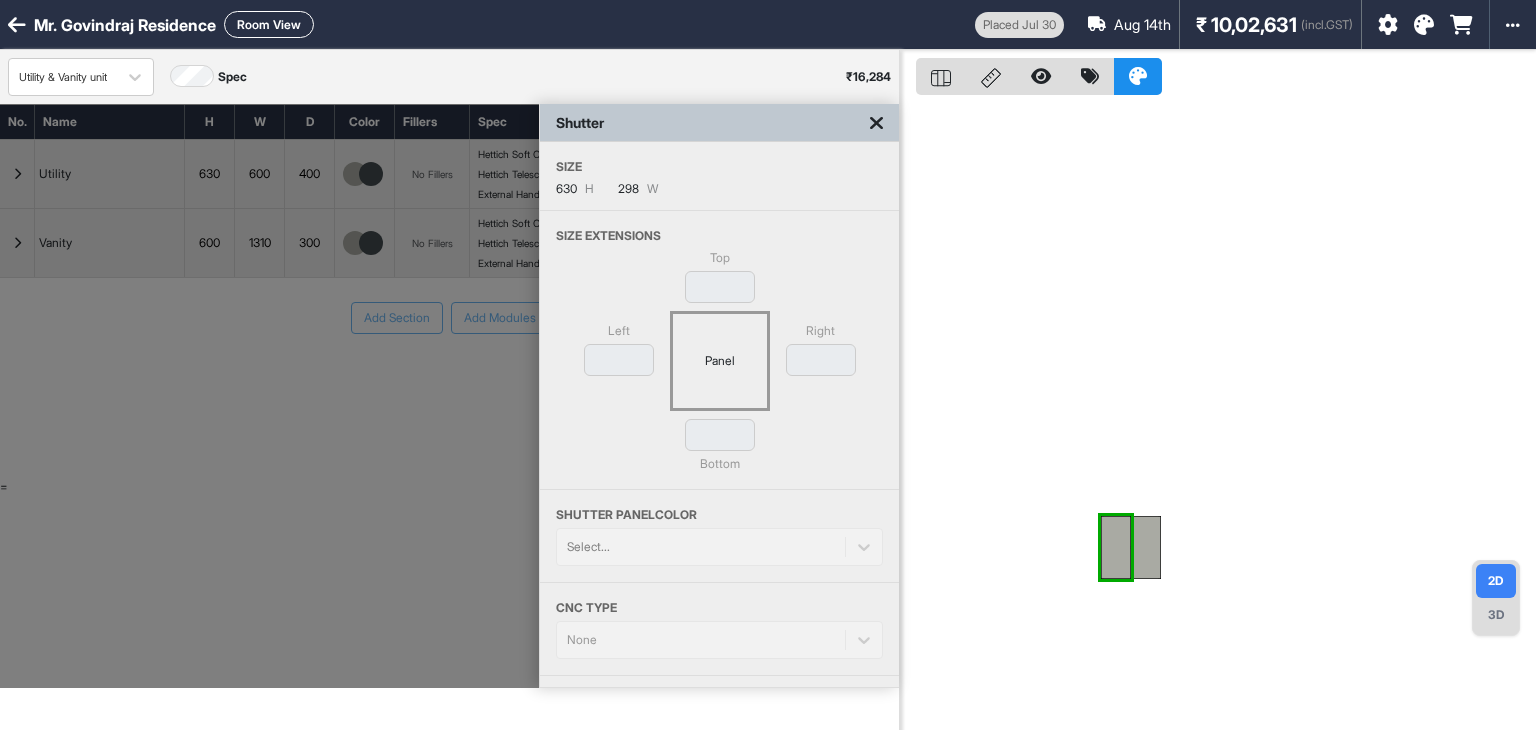 click at bounding box center (876, 123) 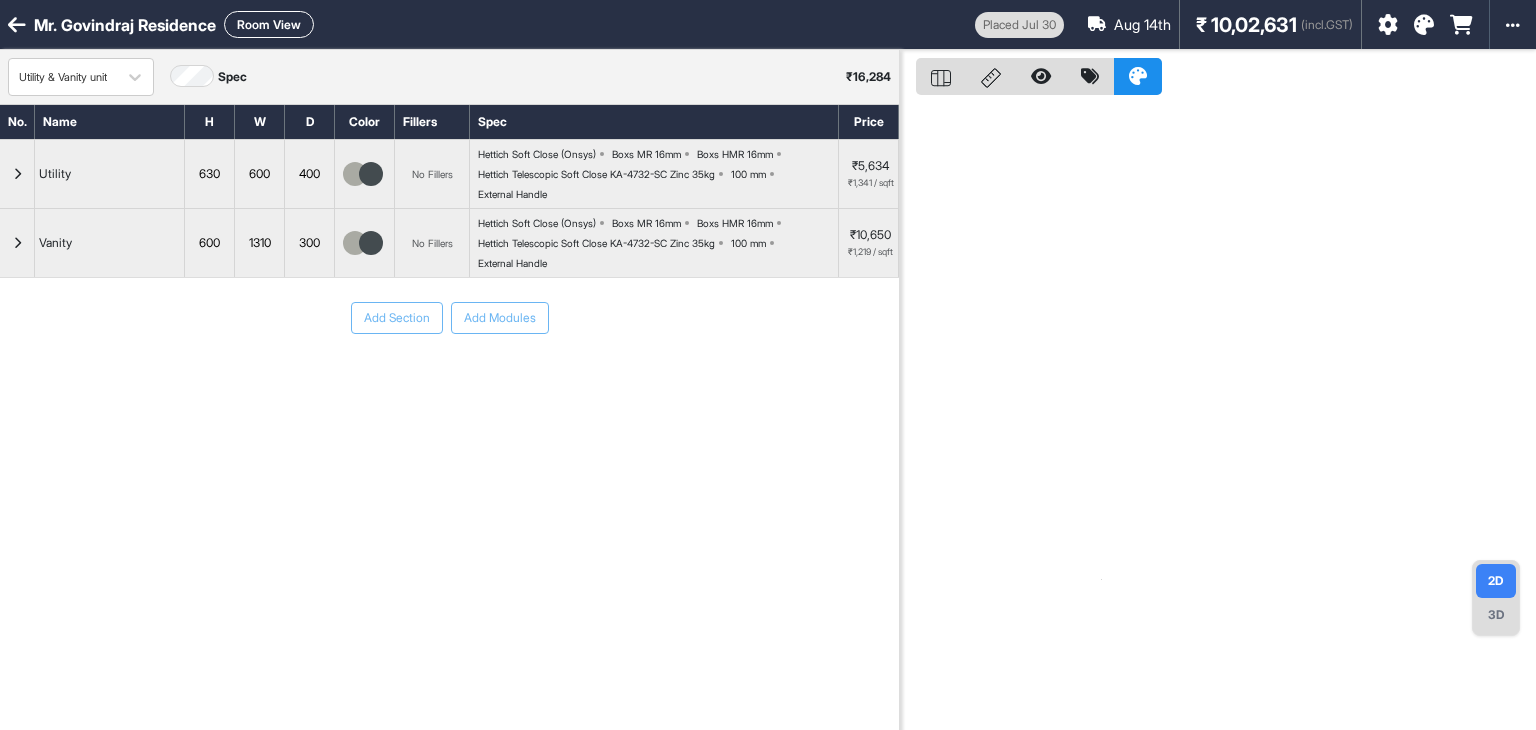 click at bounding box center (17, 174) 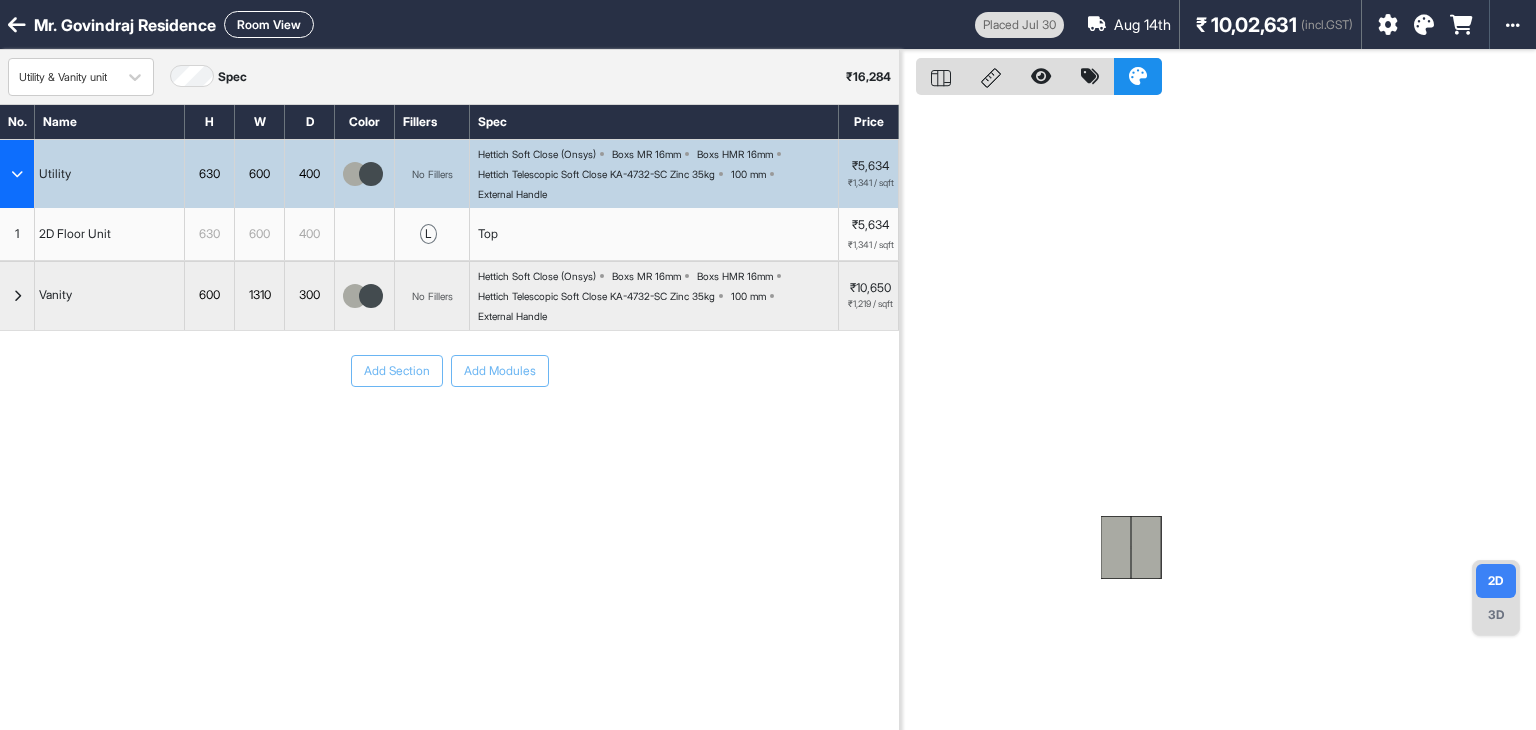 click at bounding box center [17, 174] 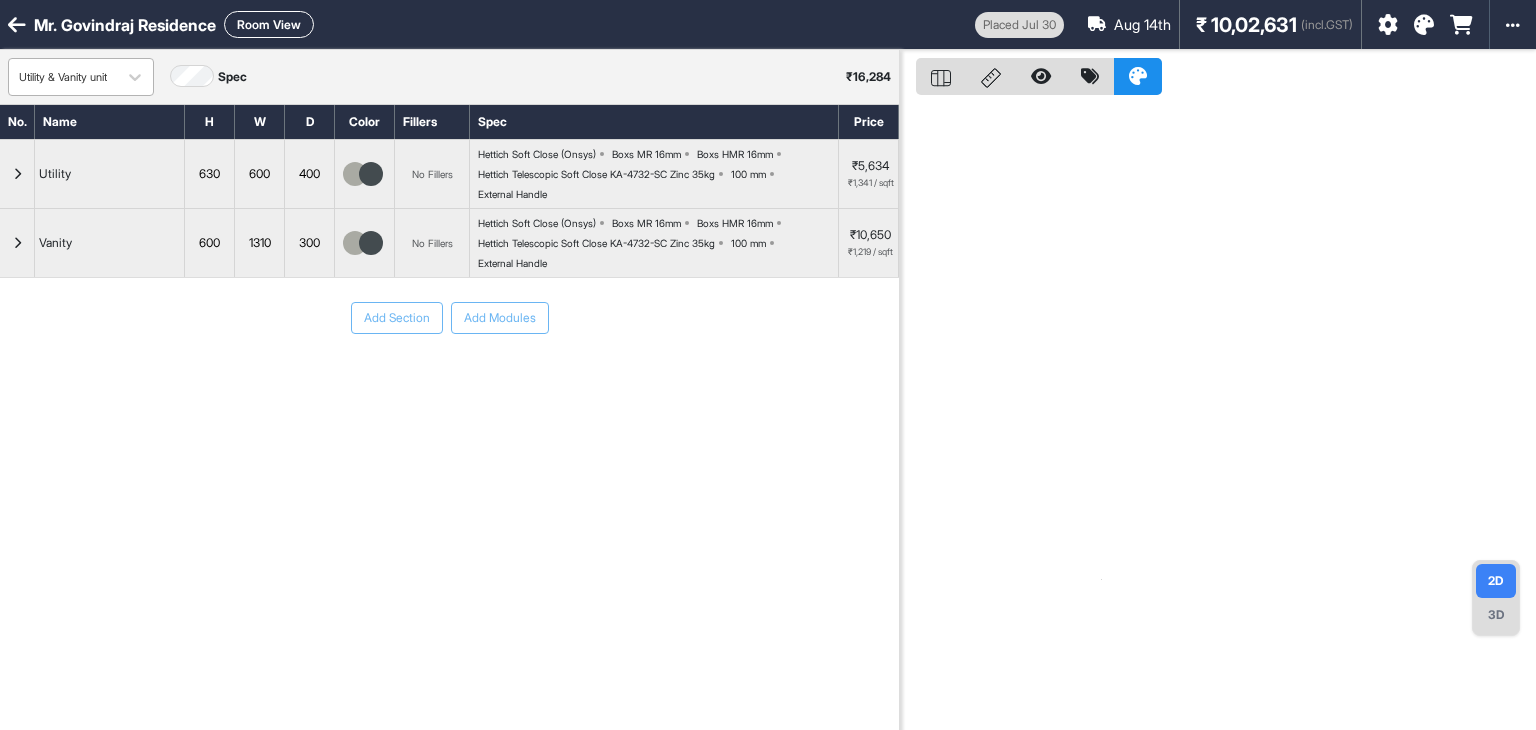 click at bounding box center (63, 77) 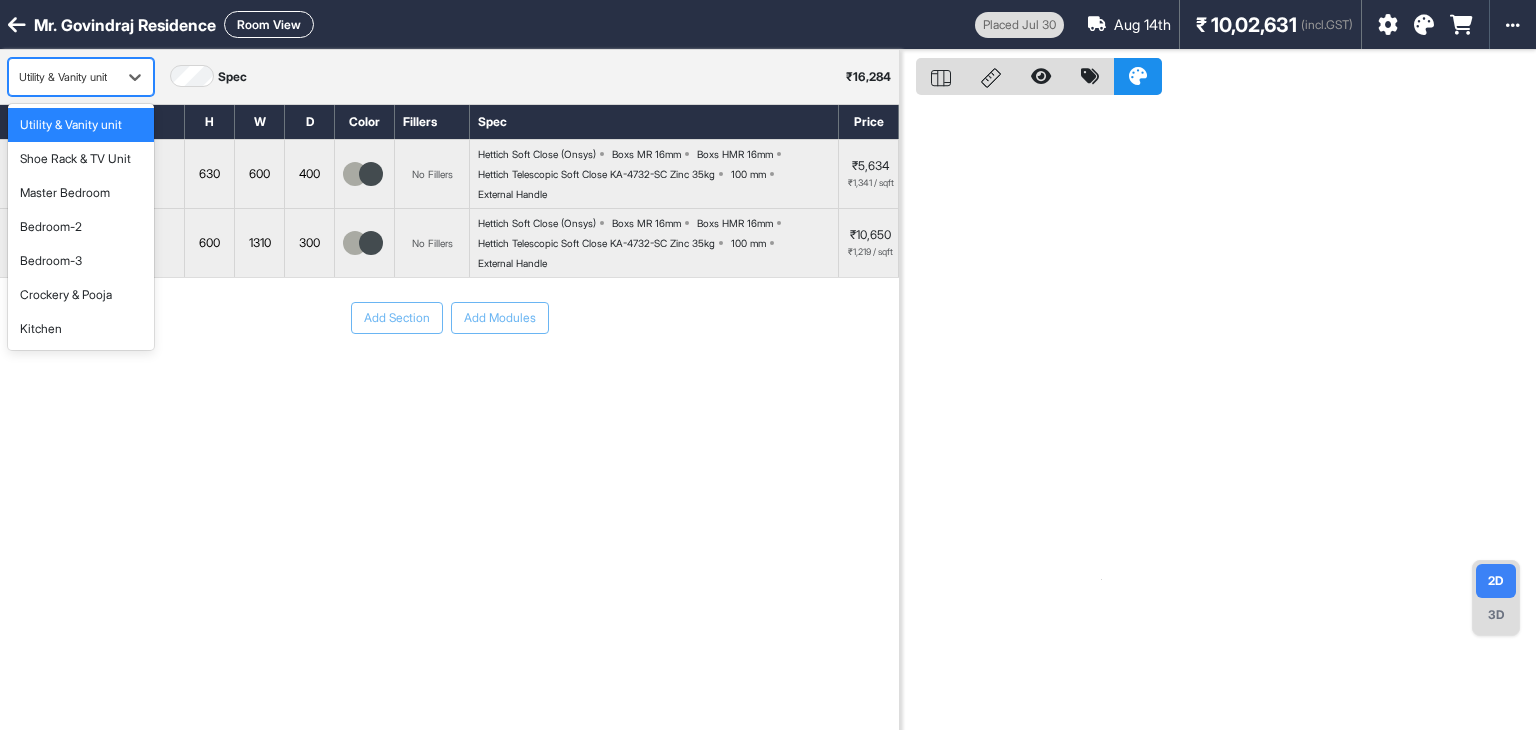 click at bounding box center (63, 77) 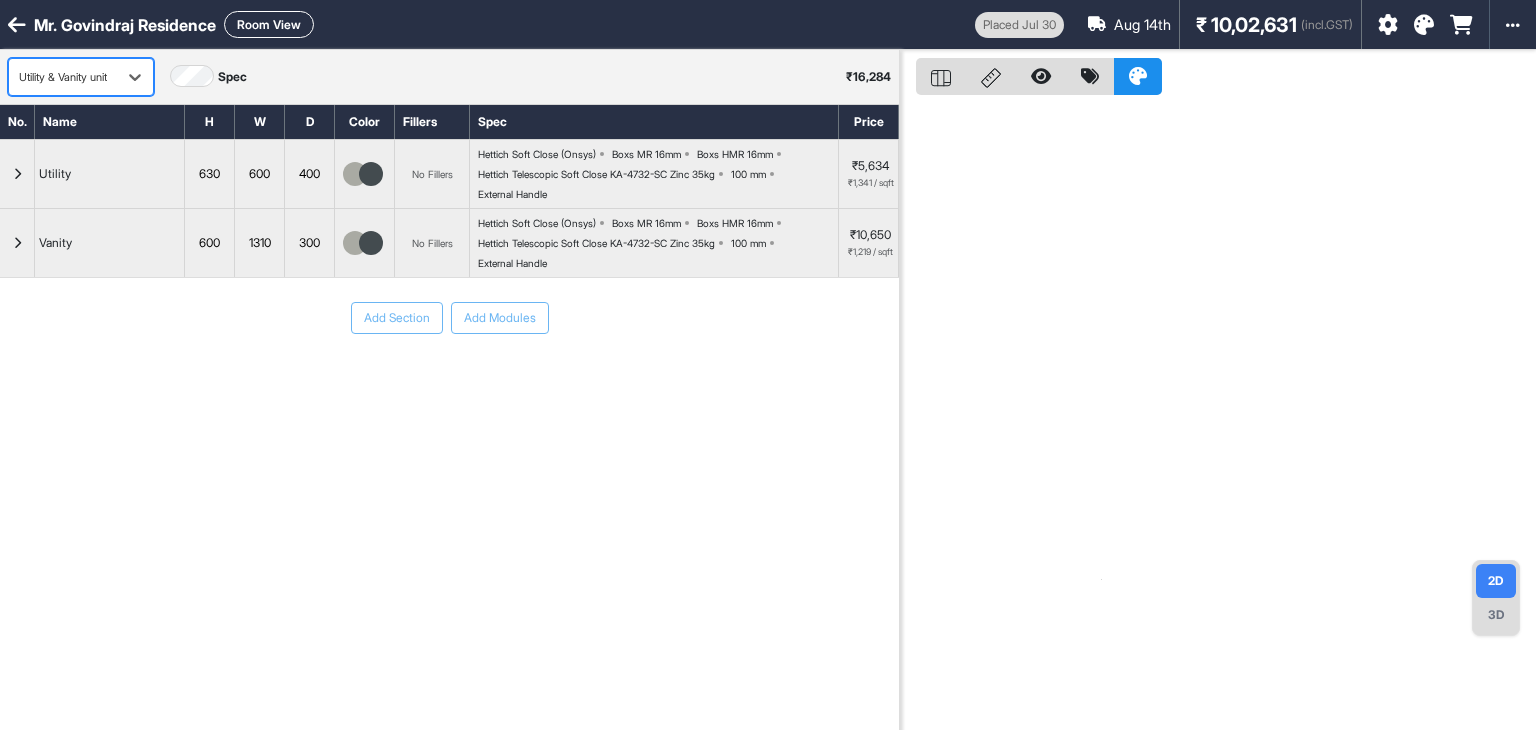 click on "Room View" at bounding box center (269, 24) 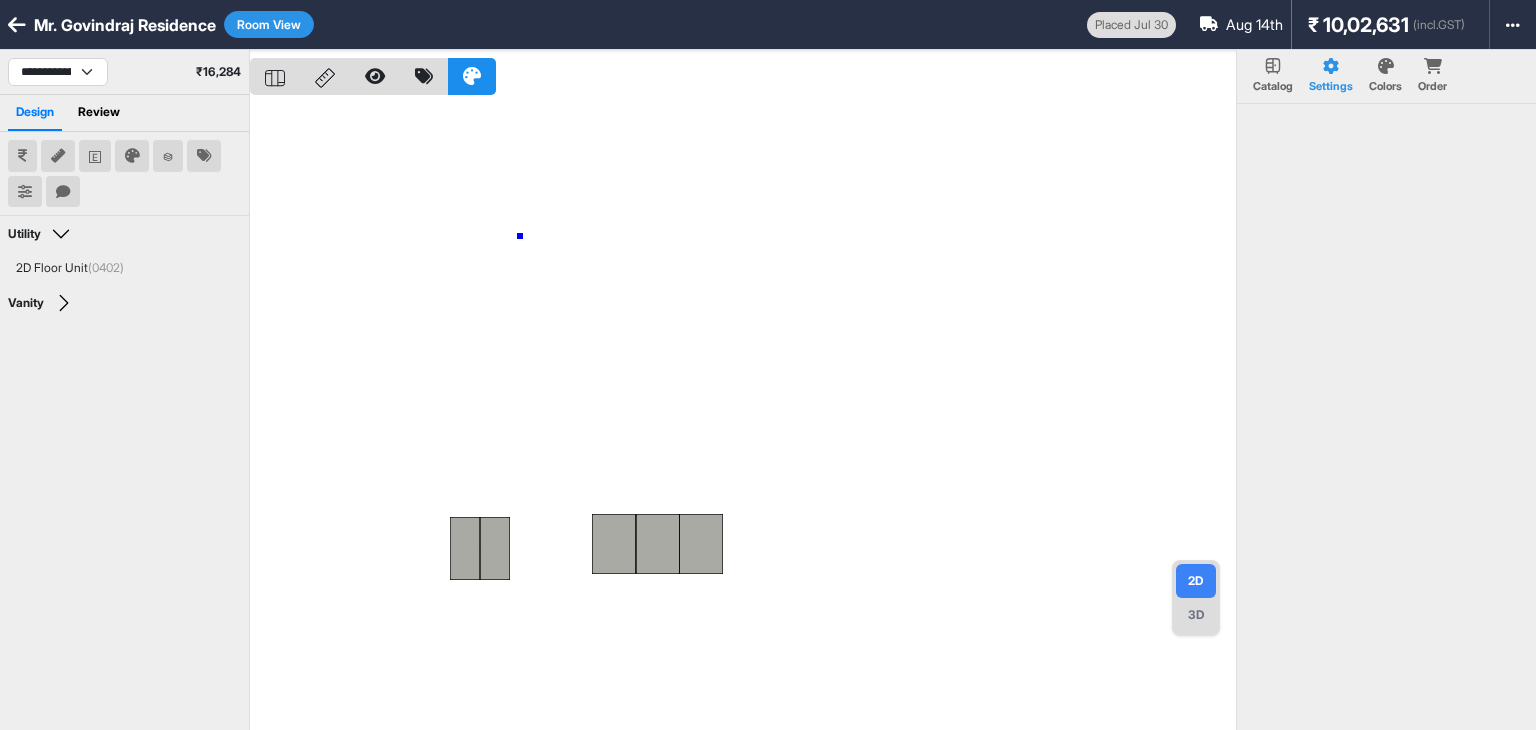 click at bounding box center (743, 415) 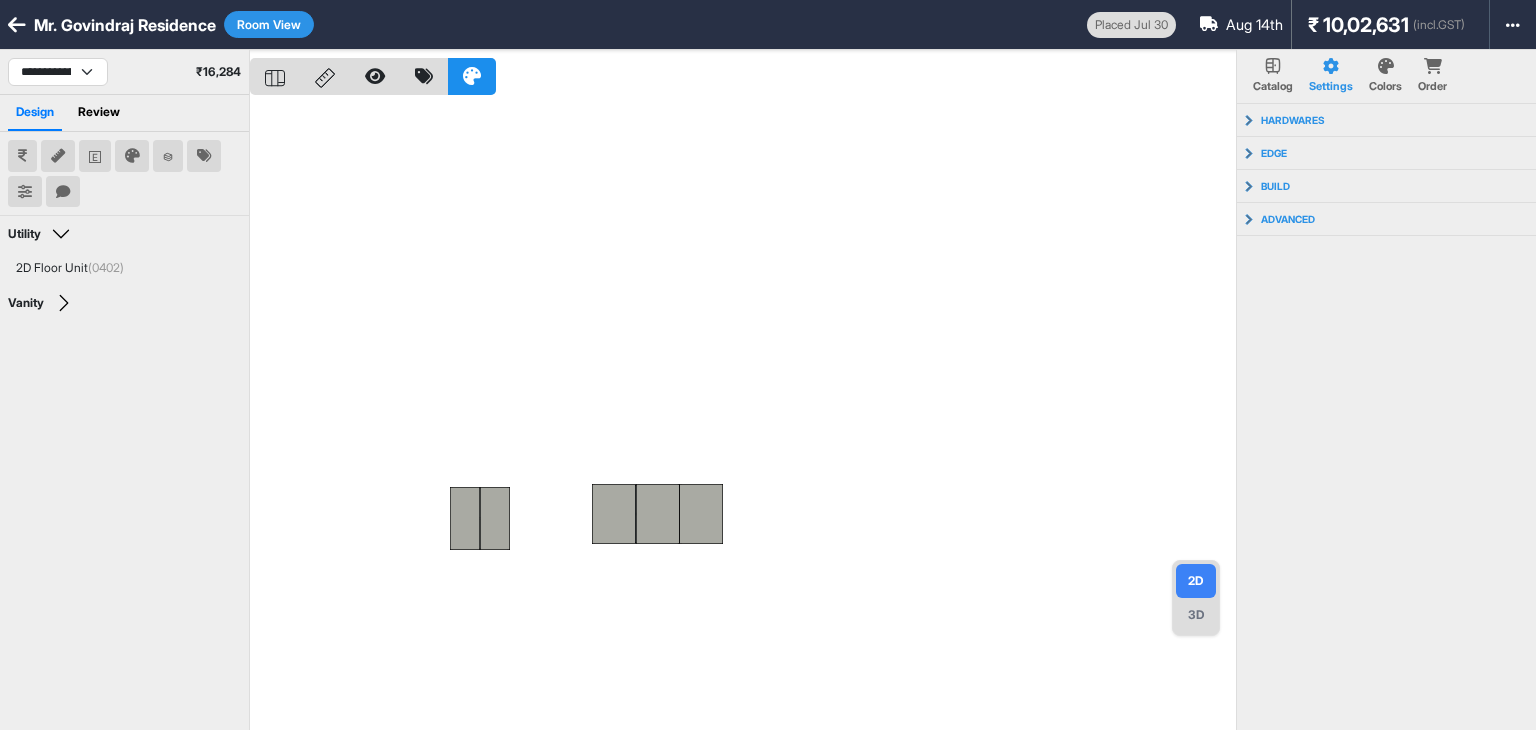 click on "**********" at bounding box center (124, 72) 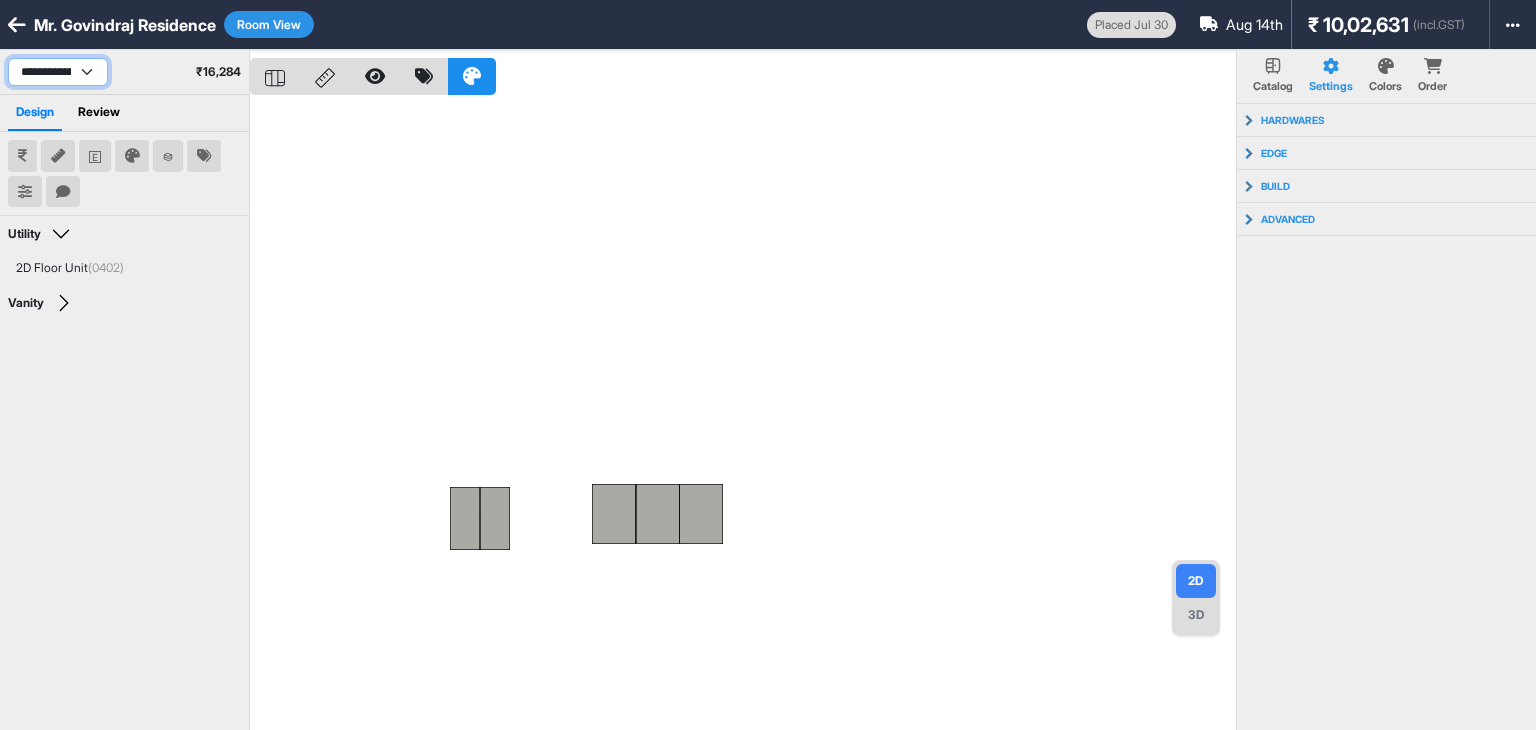 click on "**********" at bounding box center (58, 72) 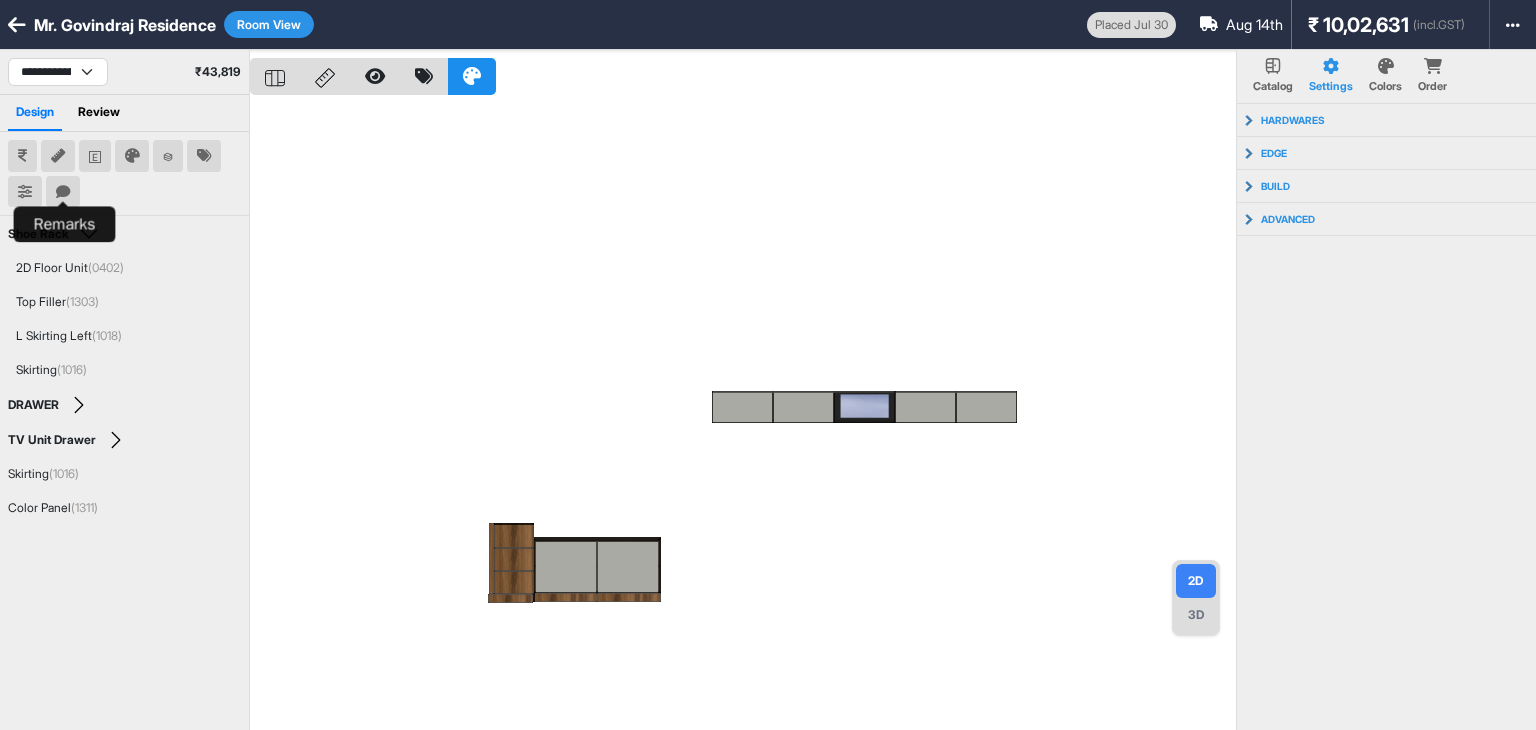 click at bounding box center (63, 192) 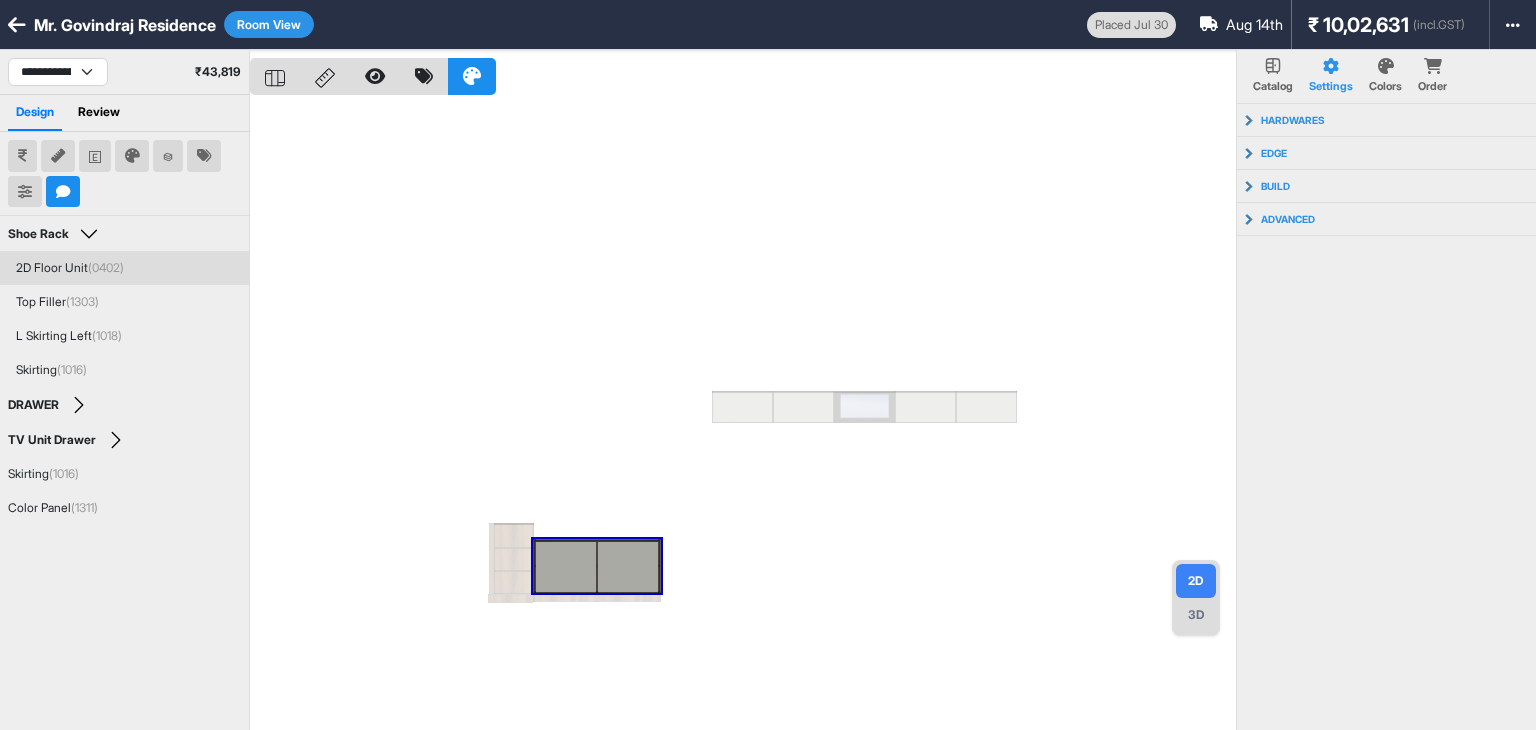 click at bounding box center [743, 415] 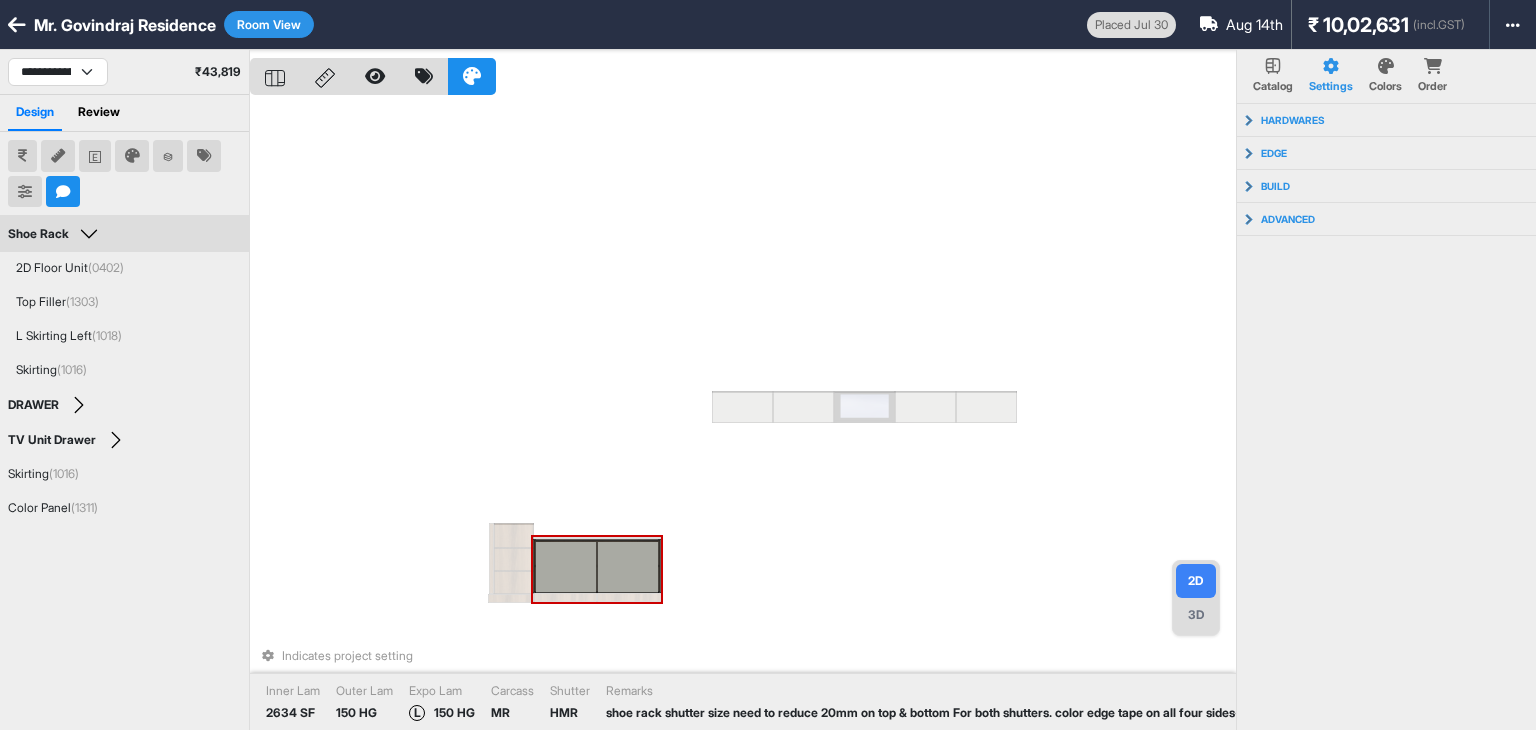 click at bounding box center (628, 567) 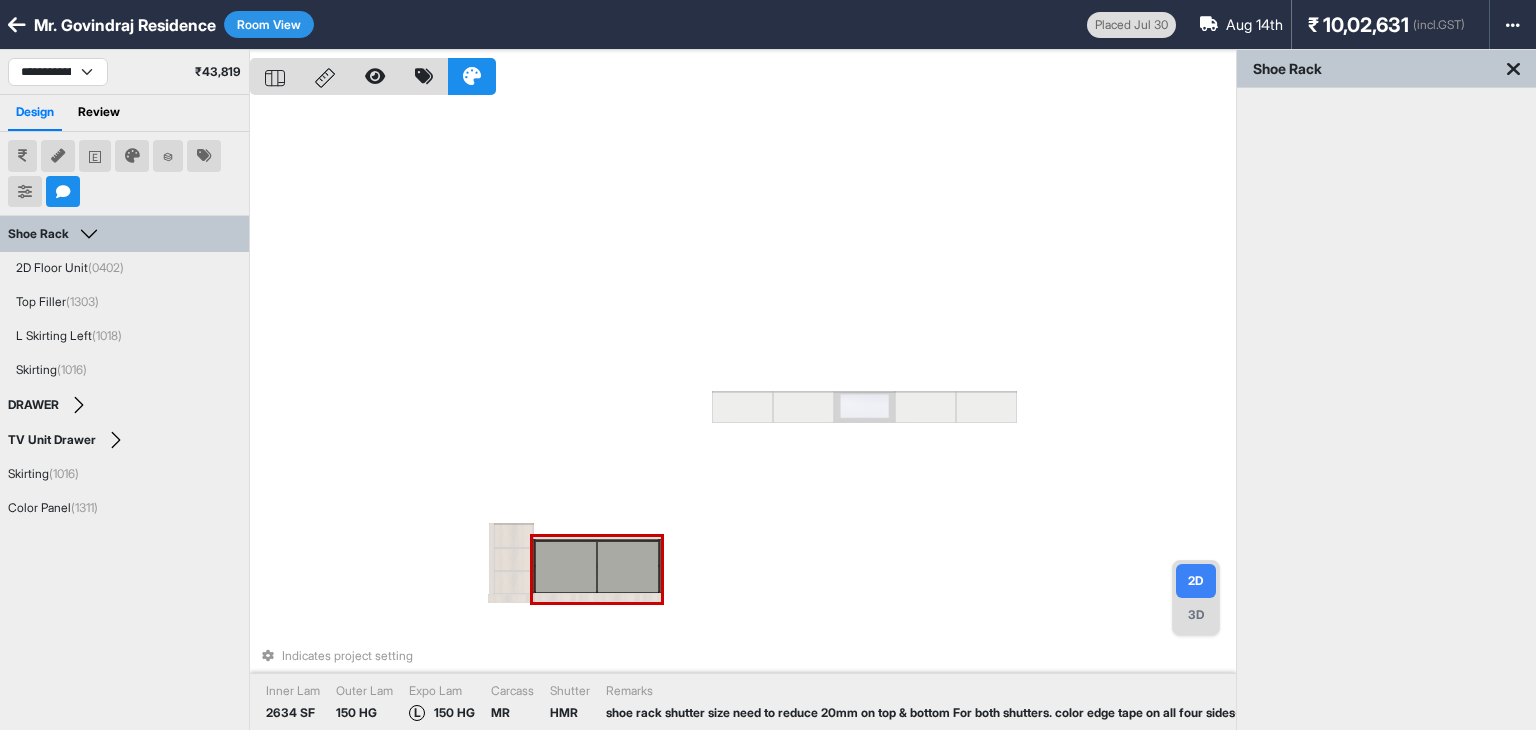 click at bounding box center [628, 567] 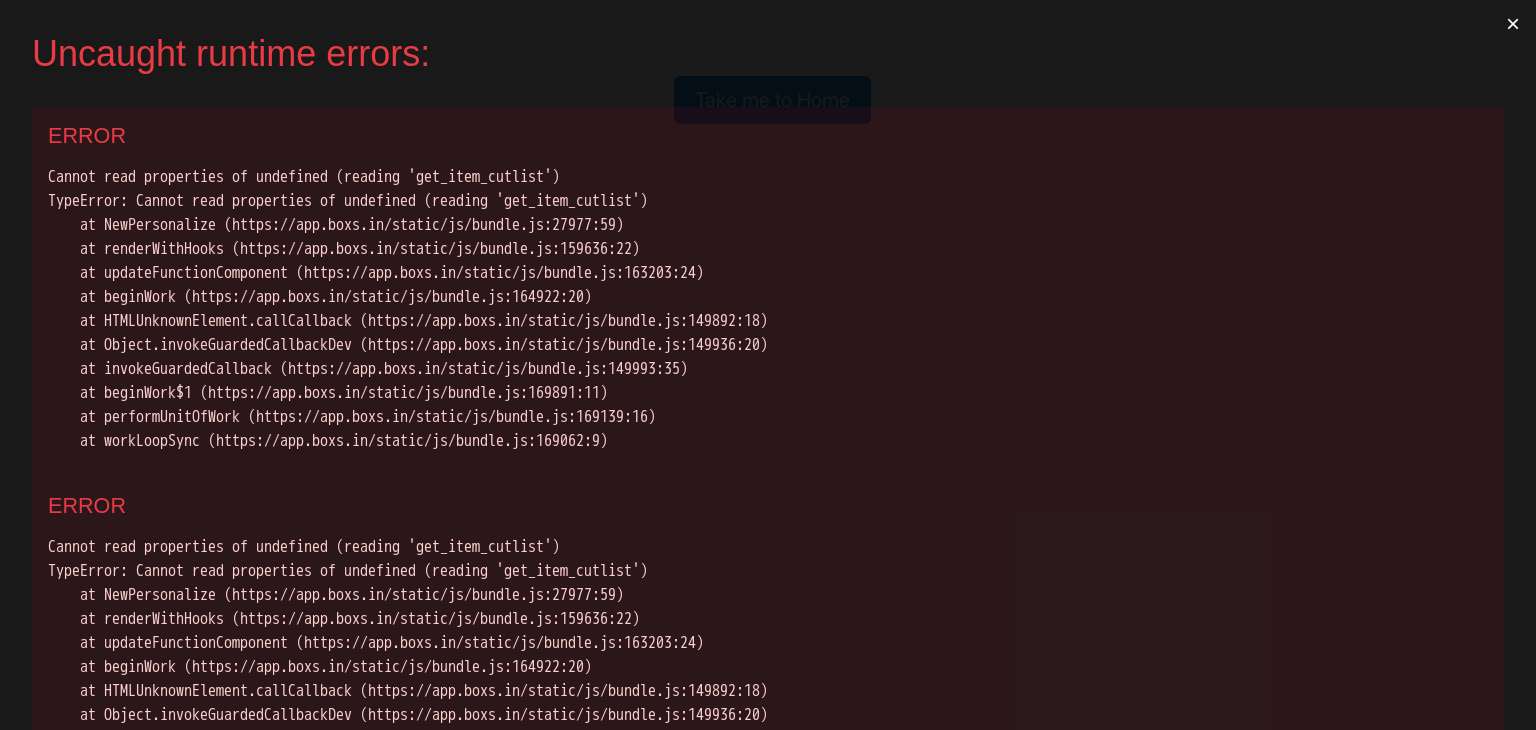 scroll, scrollTop: 0, scrollLeft: 0, axis: both 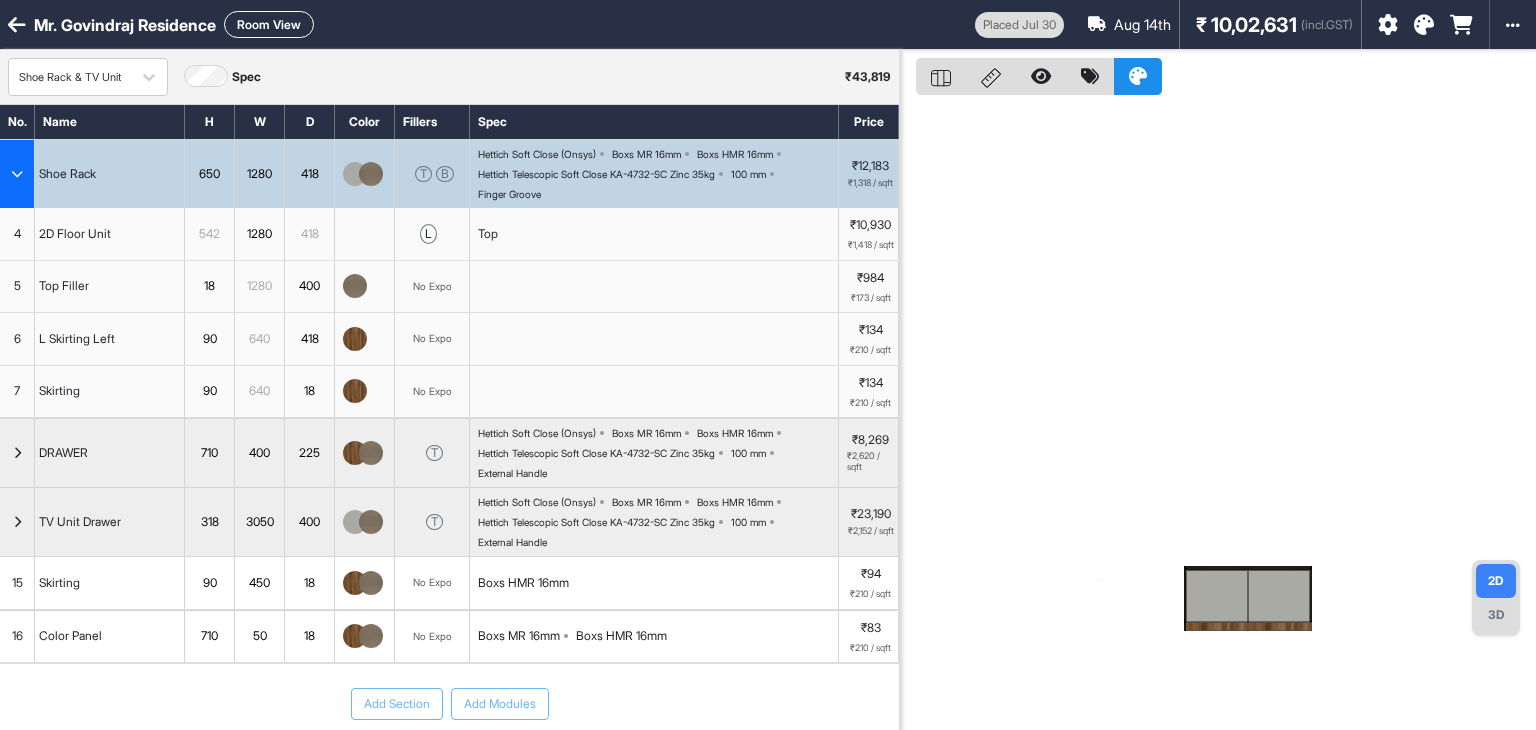click on "Room View" at bounding box center (269, 24) 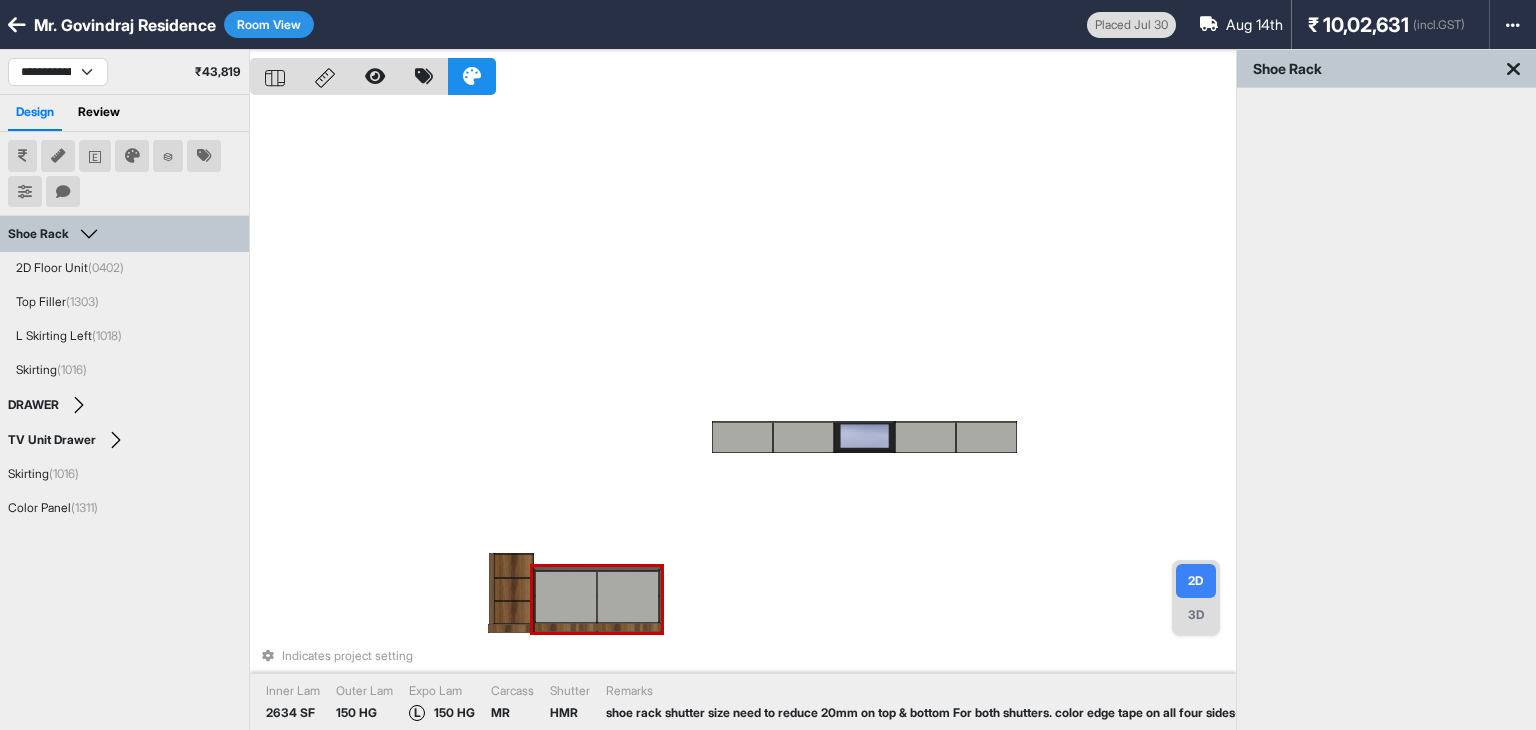 click at bounding box center (566, 597) 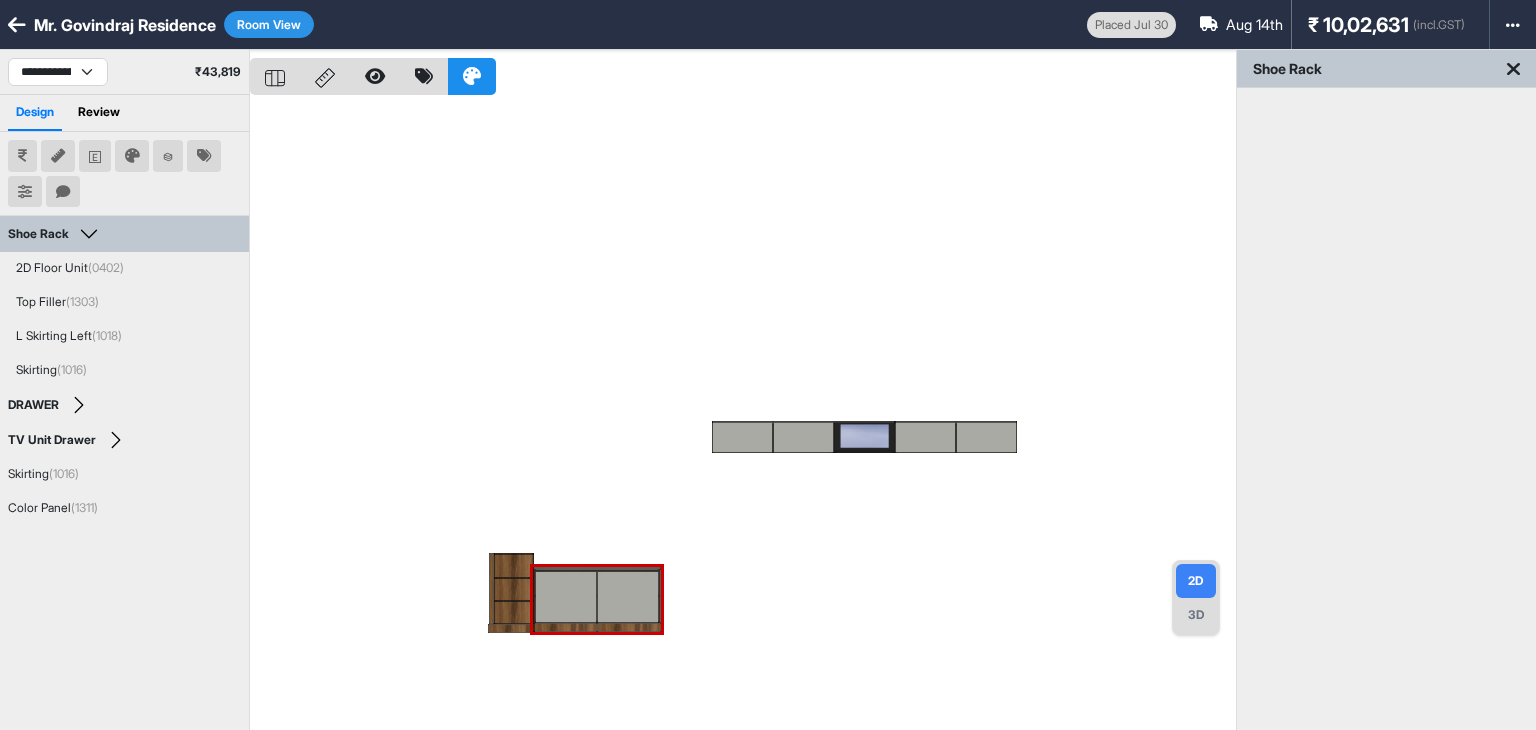click at bounding box center (743, 415) 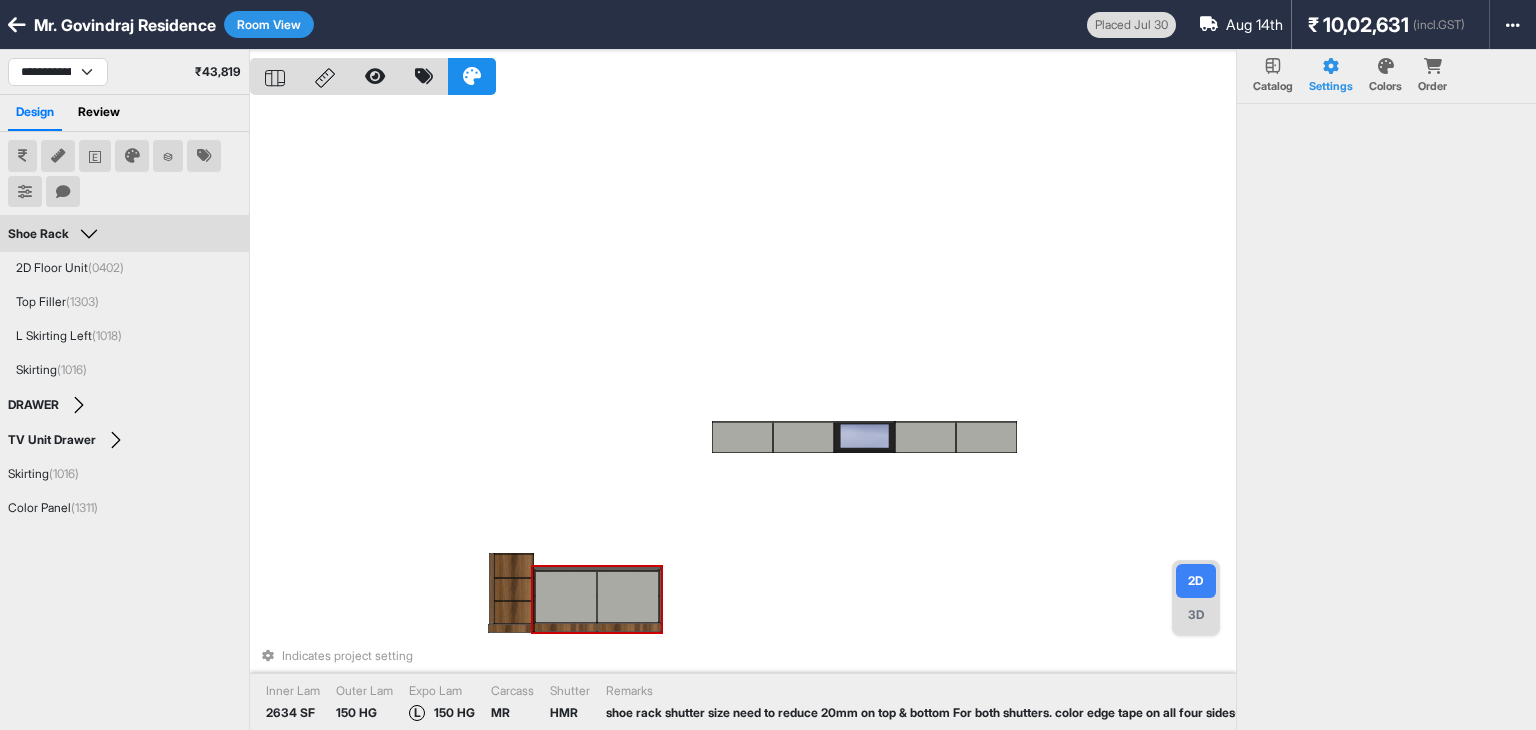 click at bounding box center [628, 597] 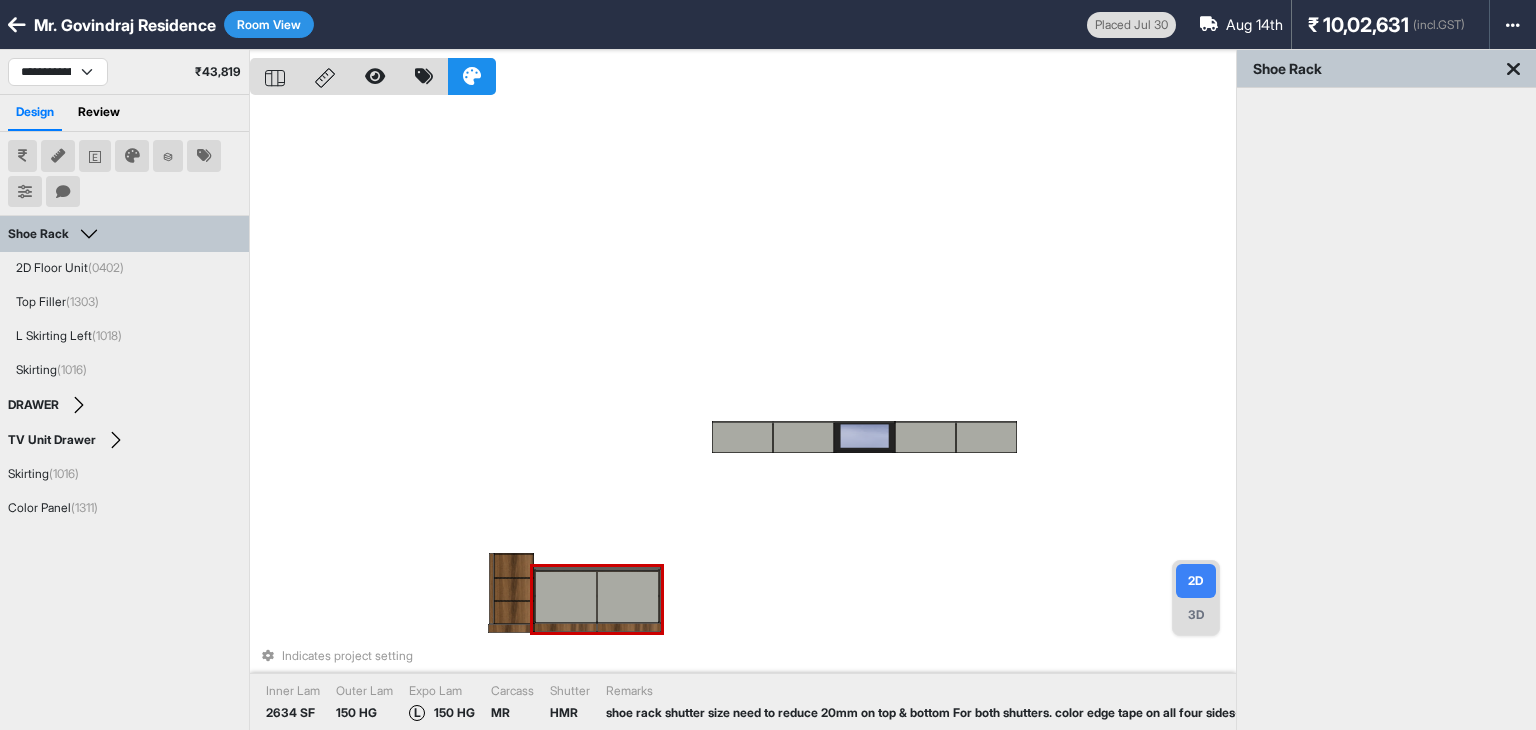 click at bounding box center [628, 597] 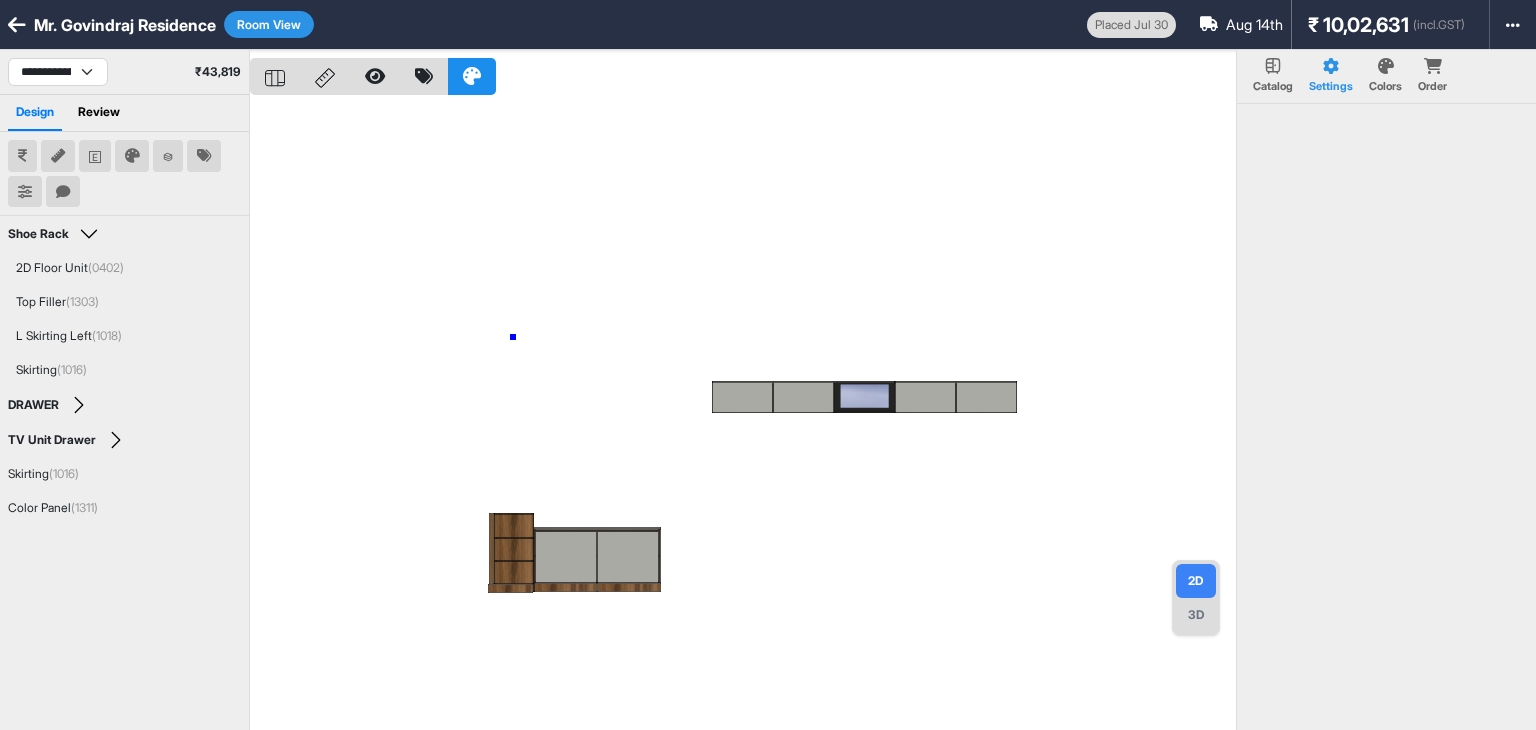 click at bounding box center [743, 415] 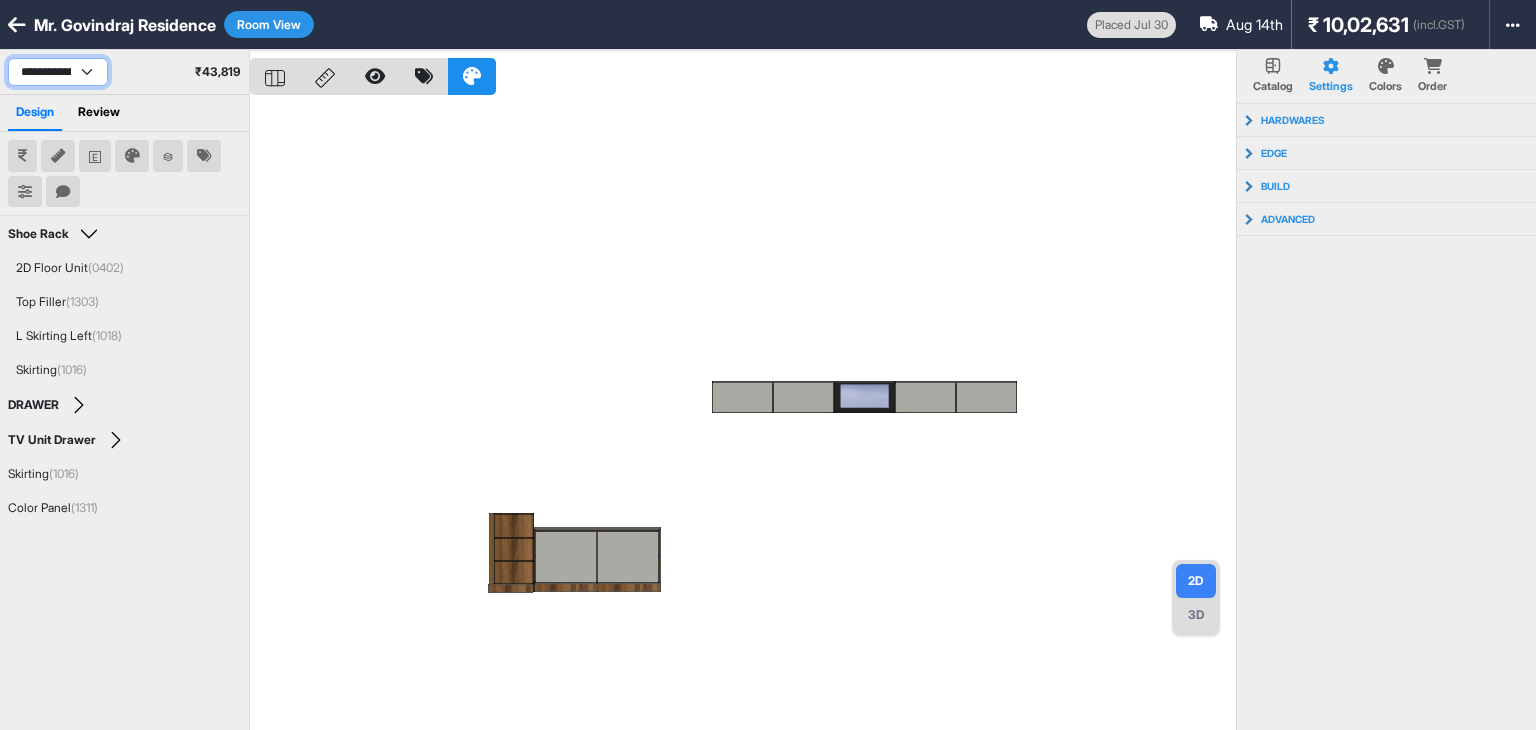 click on "**********" at bounding box center [58, 72] 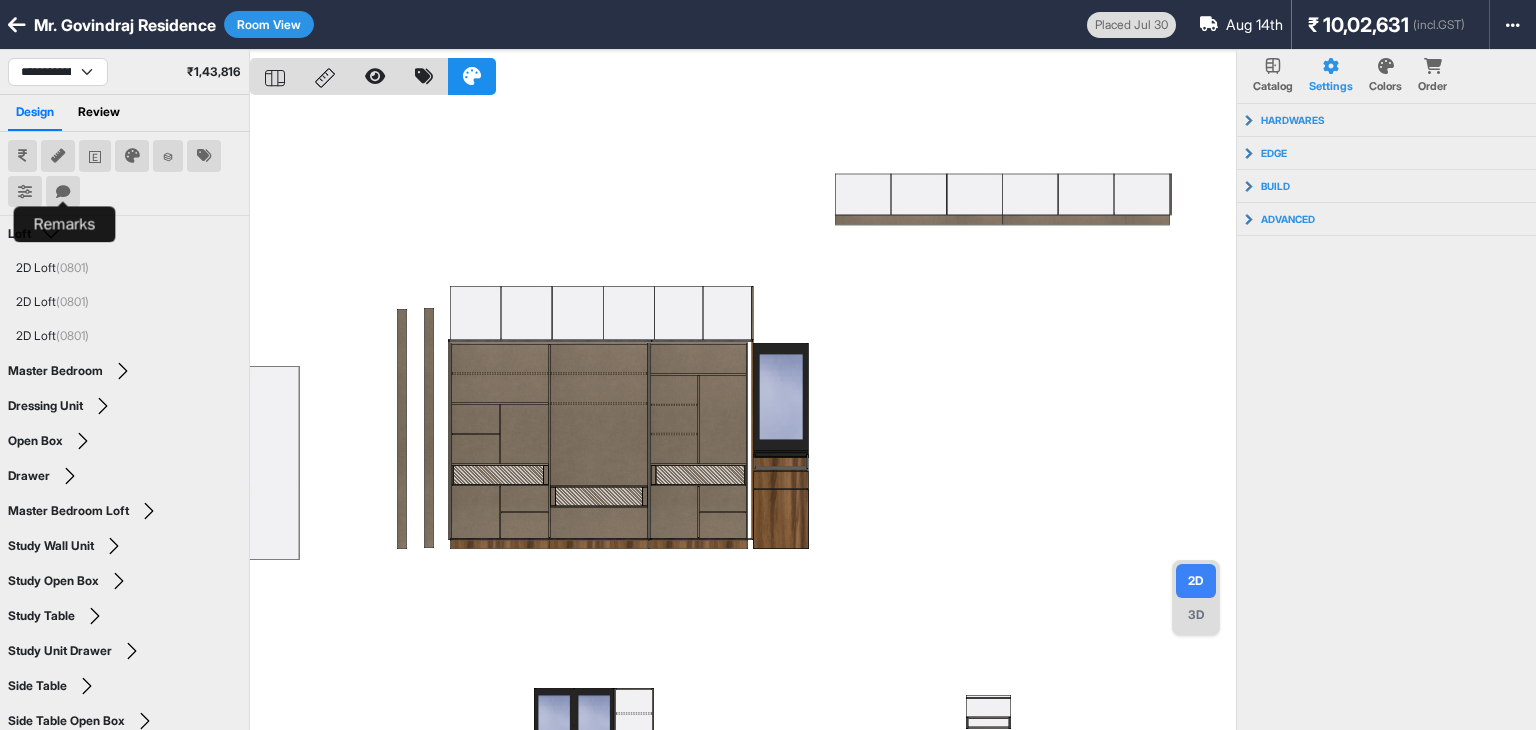 click at bounding box center [63, 192] 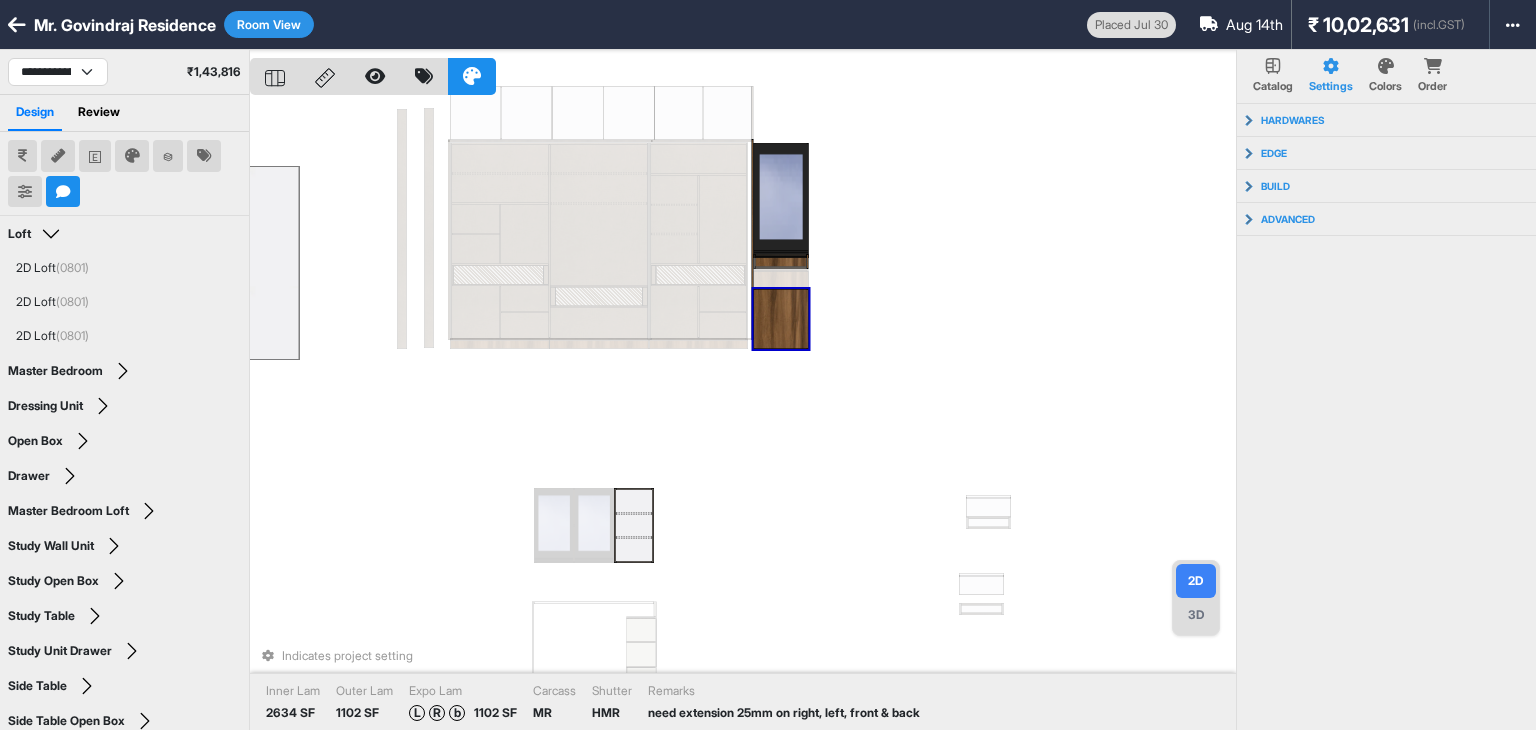 click at bounding box center (780, 319) 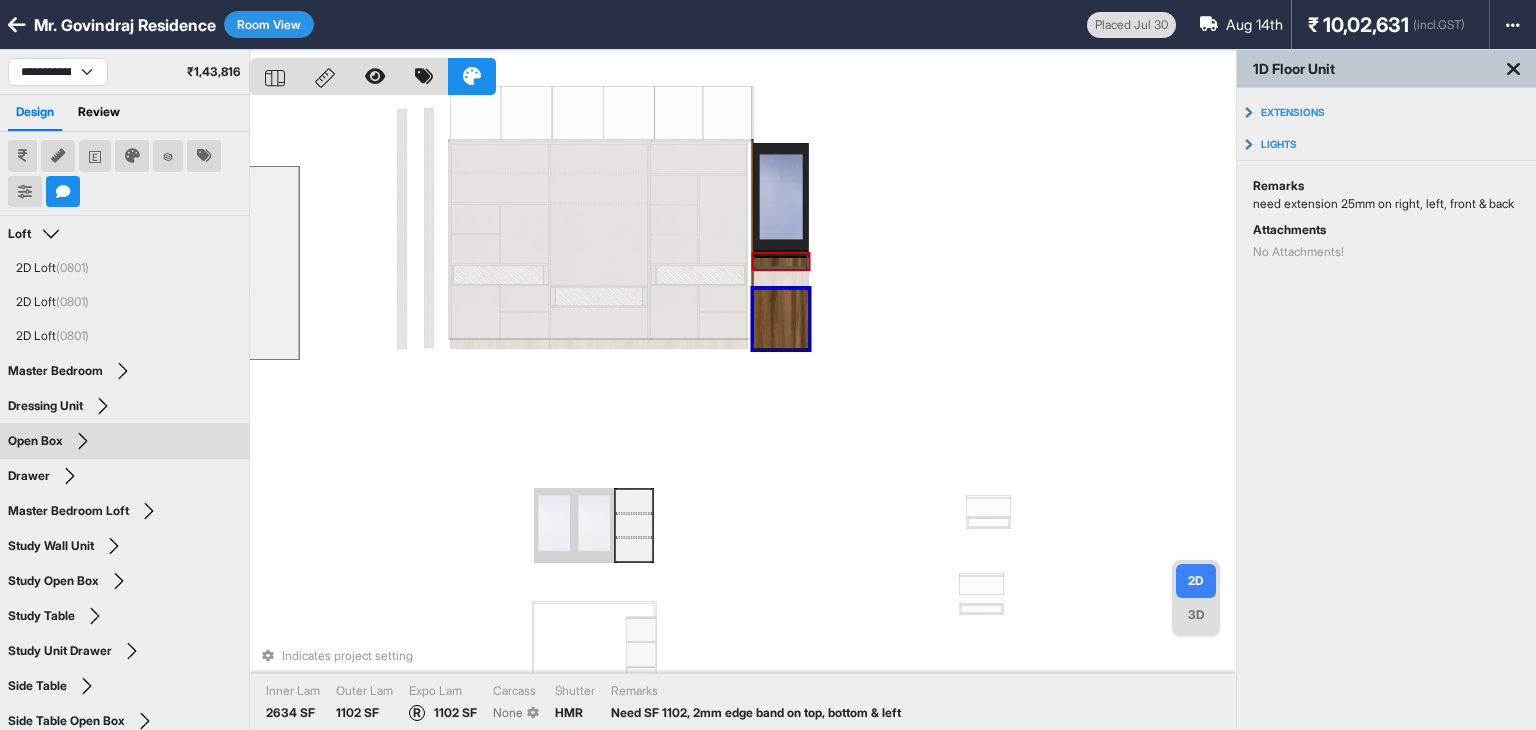 click at bounding box center (780, 261) 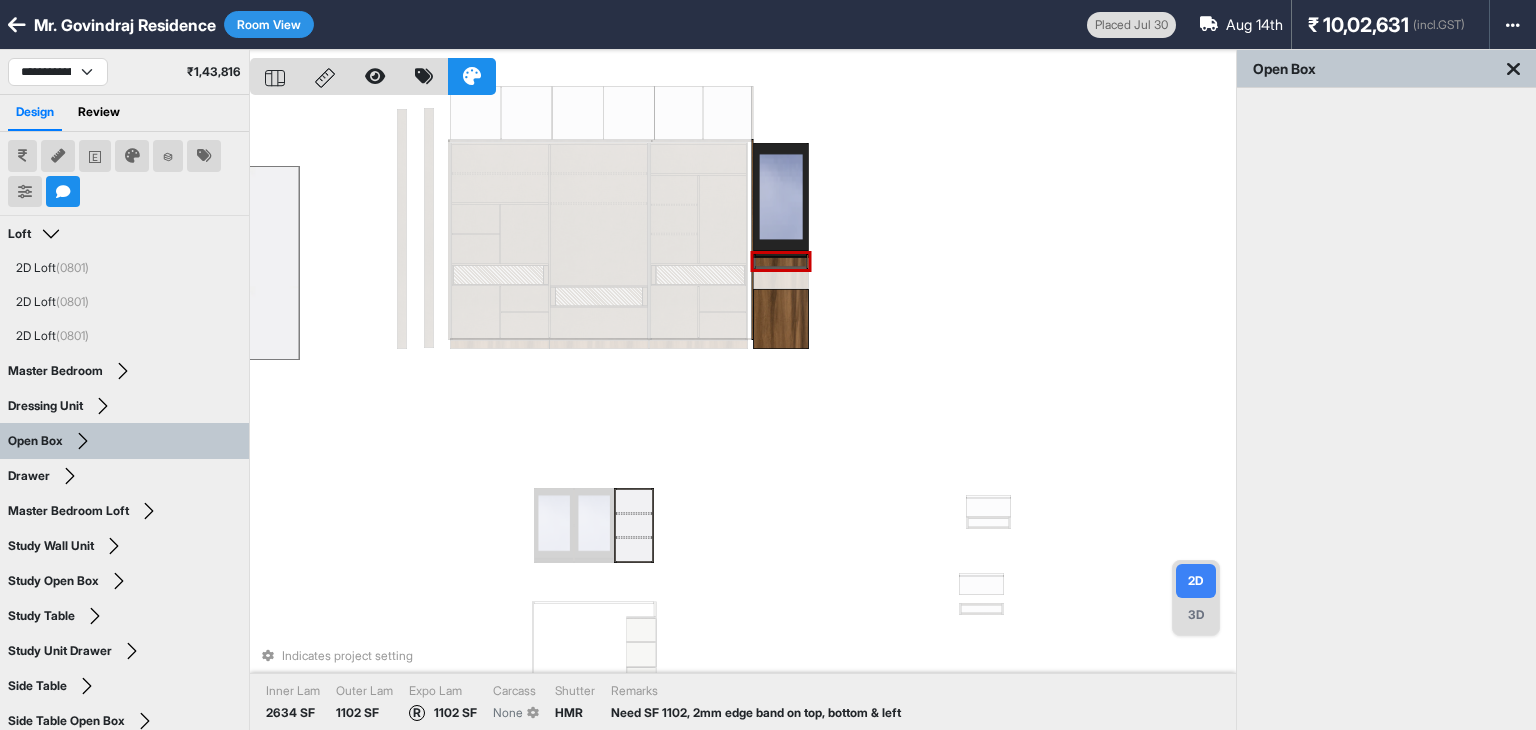 click at bounding box center [780, 261] 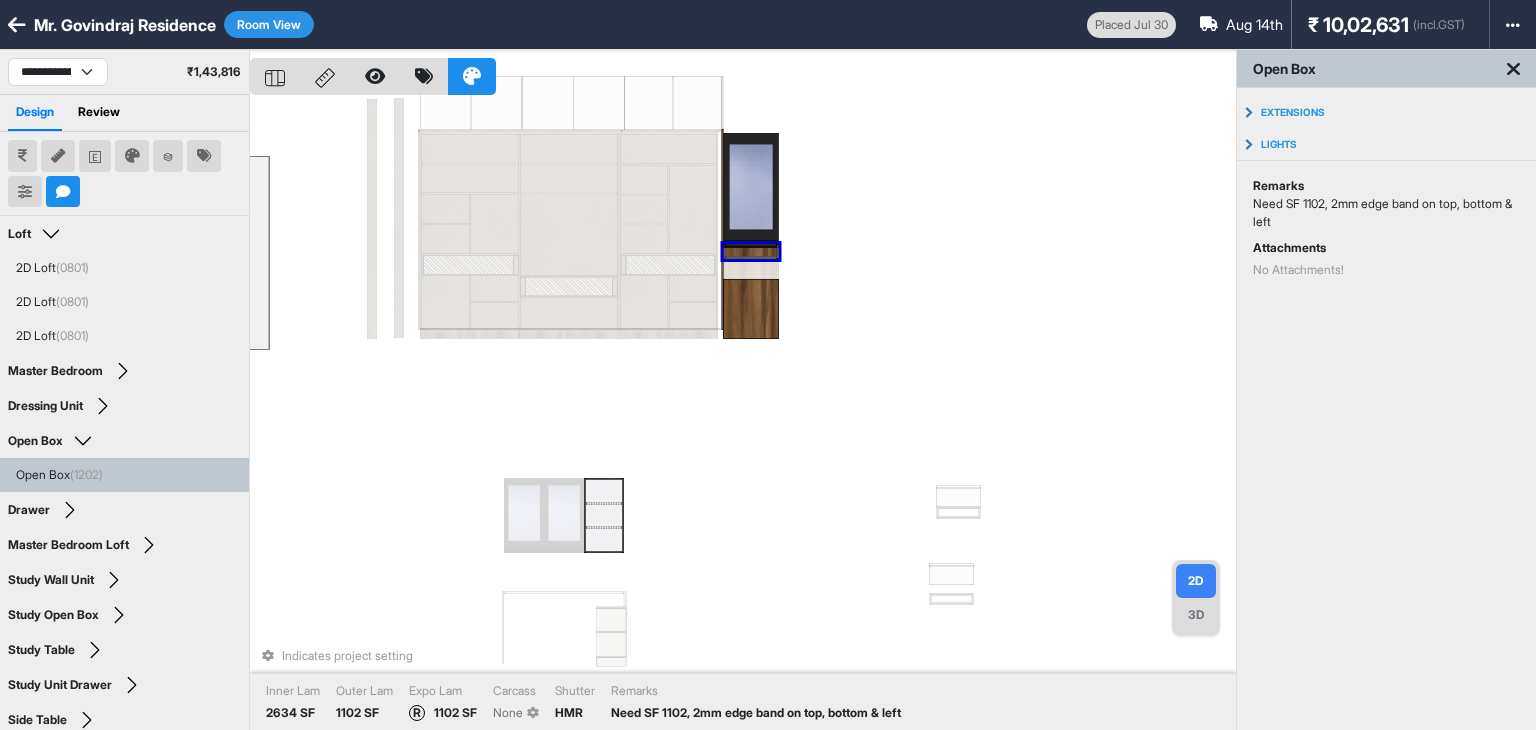 click on "Indicates project setting Inner Lam 2634 SF Outer Lam 1102 SF Expo Lam R 1102 SF Carcass None Shutter HMR Remarks Need SF 1102, 2mm edge band on top, bottom & left" at bounding box center [743, 415] 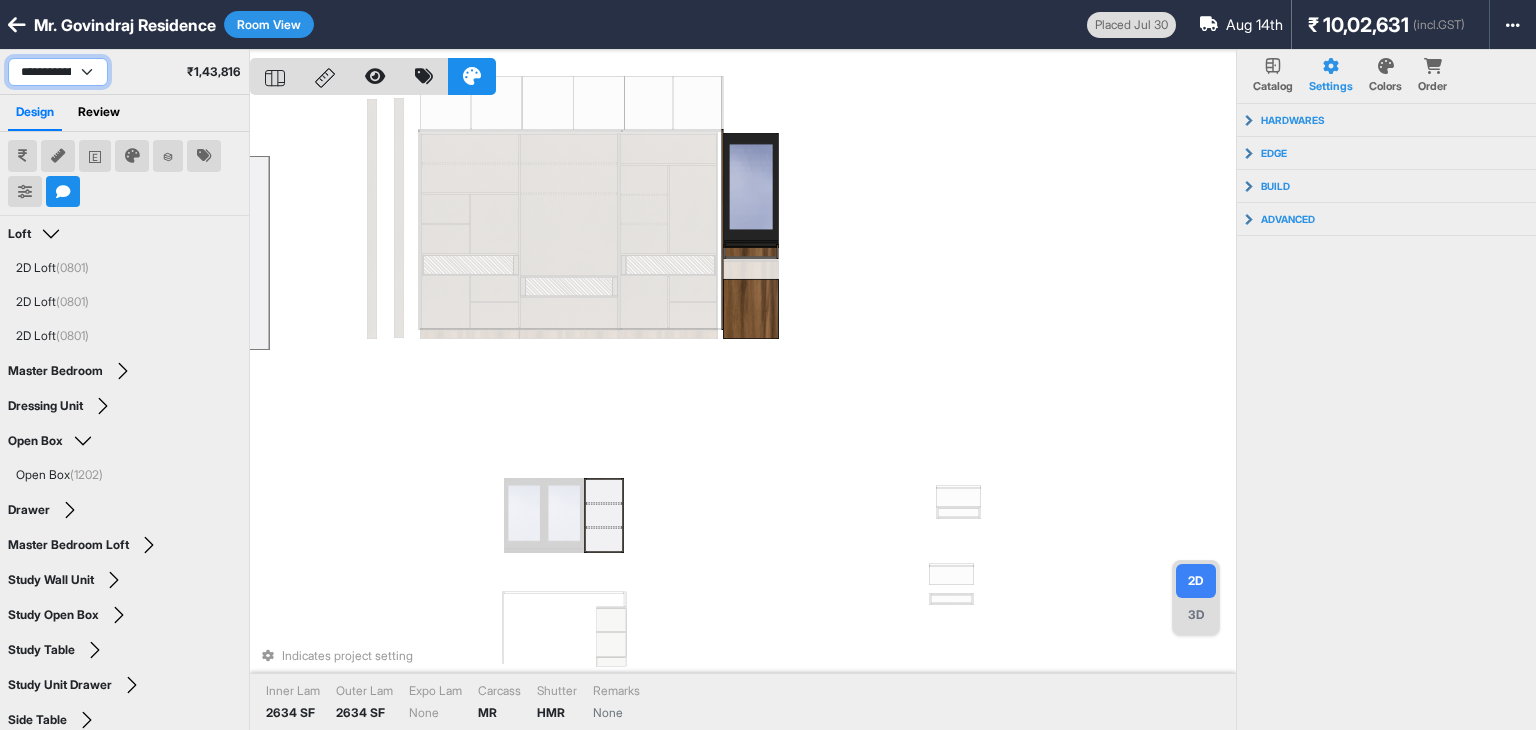 click on "**********" at bounding box center [58, 72] 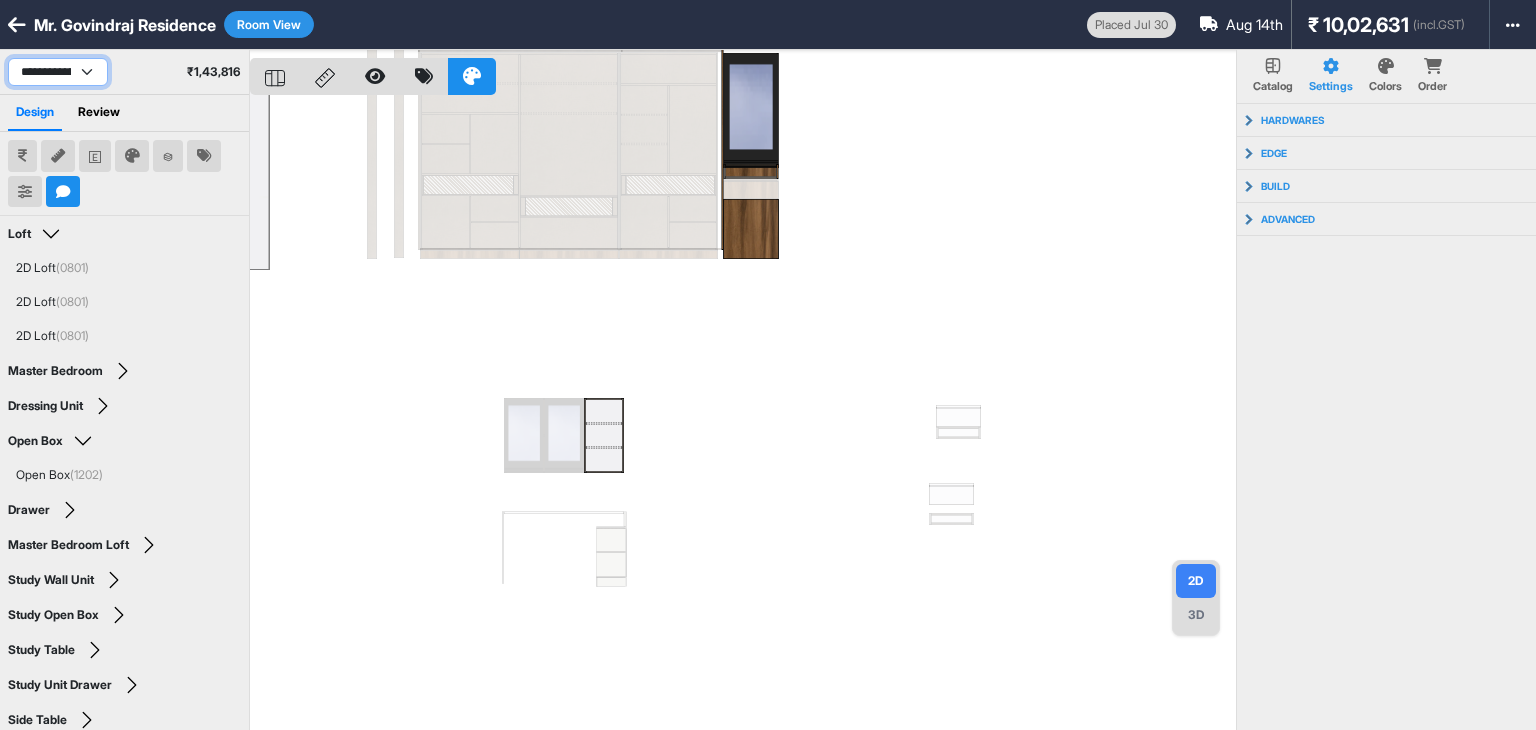 select on "****" 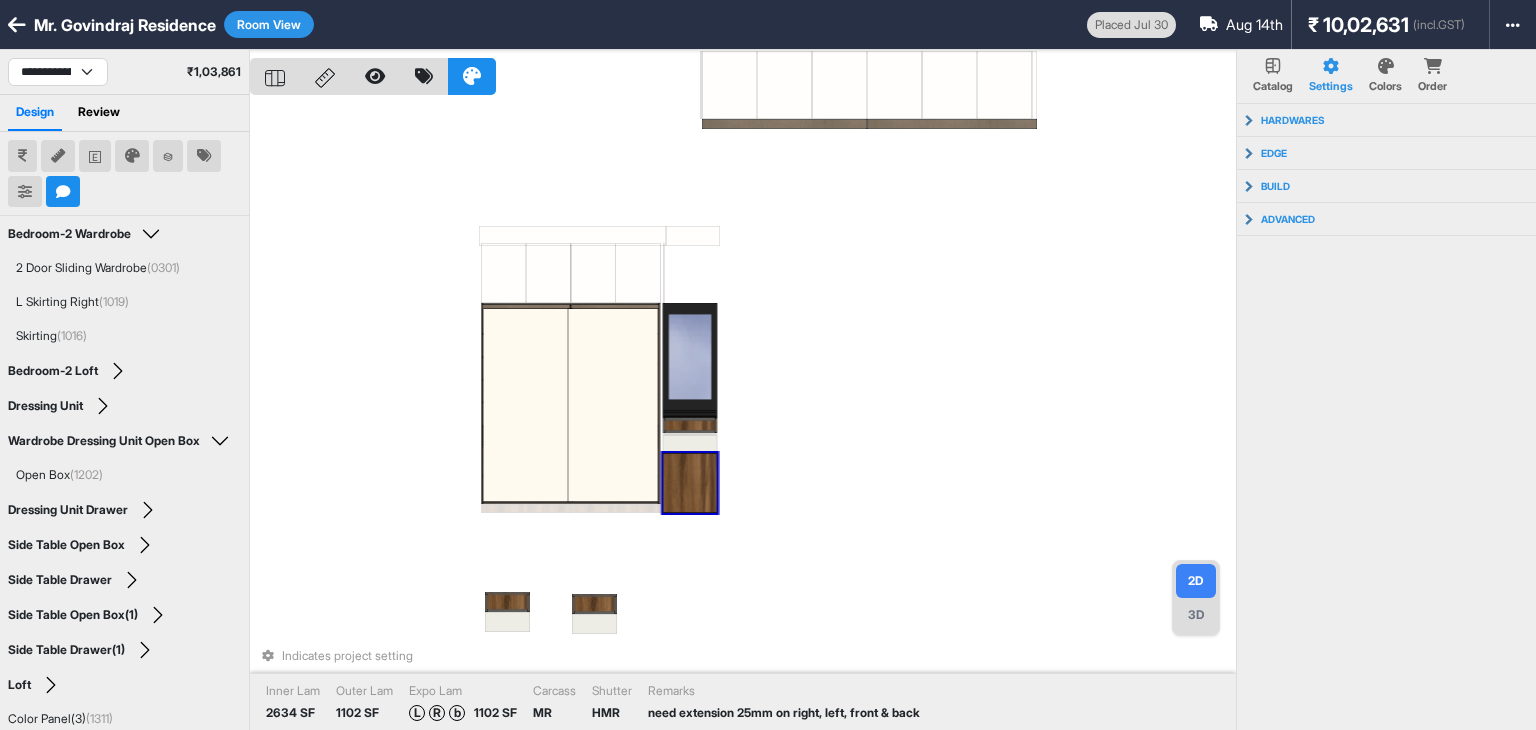 click at bounding box center (690, 483) 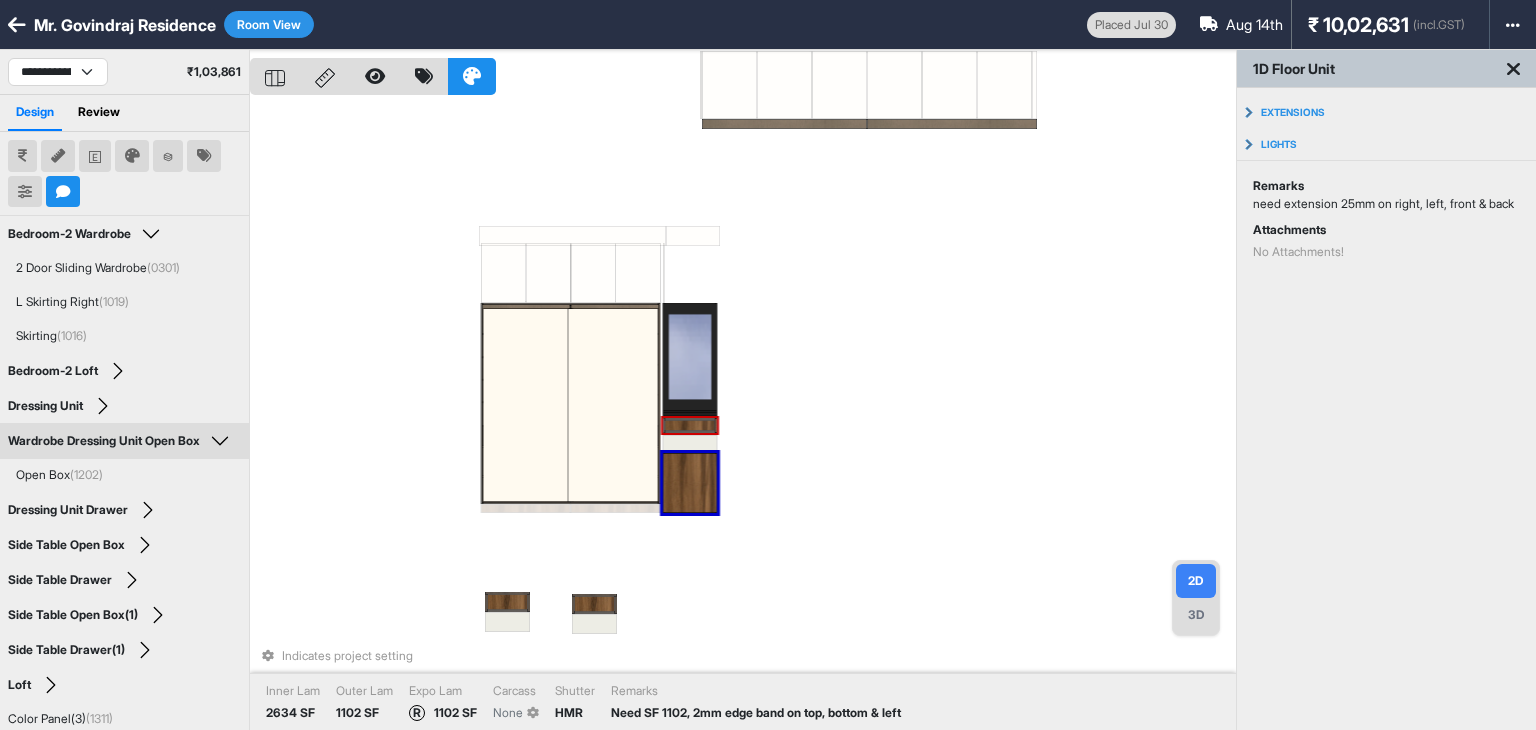 click at bounding box center [690, 425] 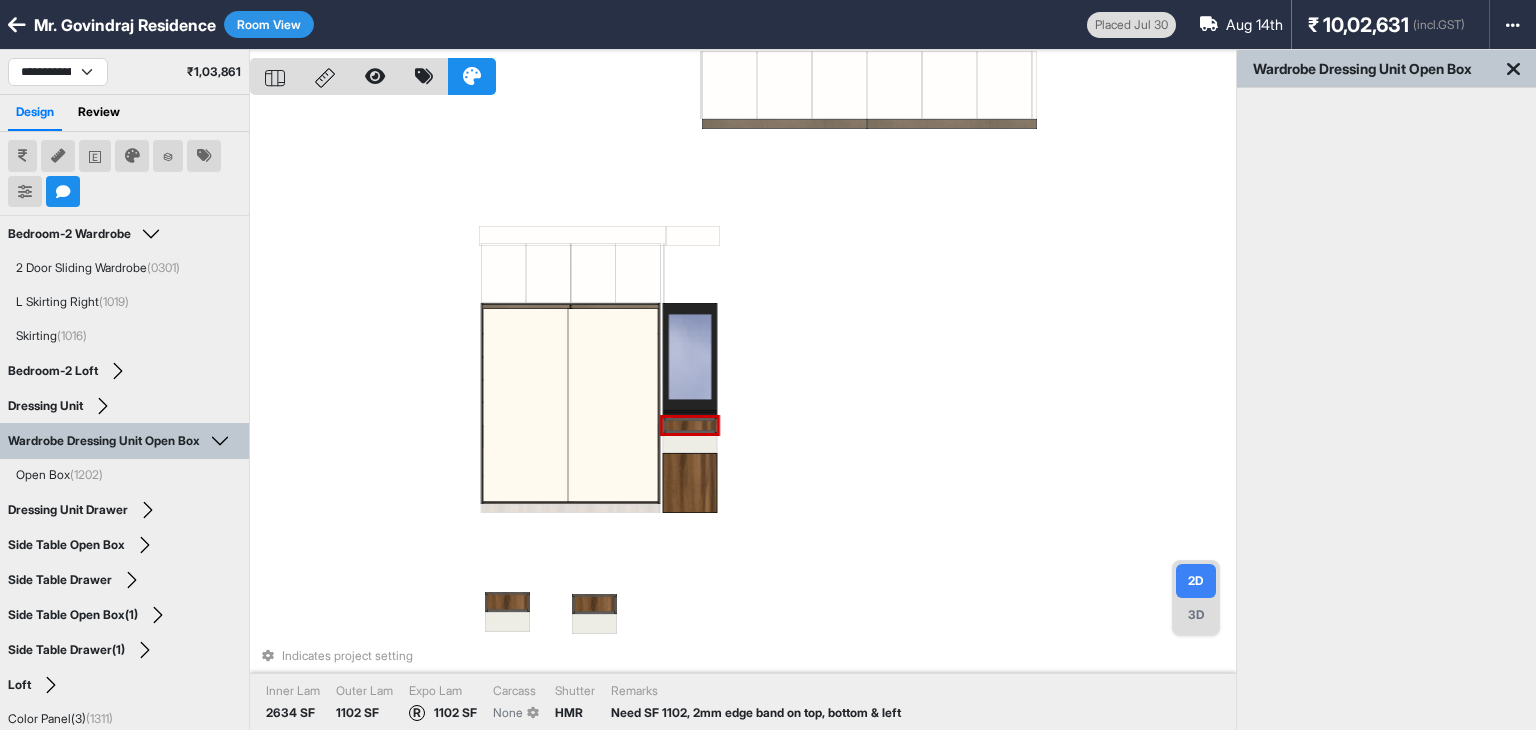 click at bounding box center (690, 425) 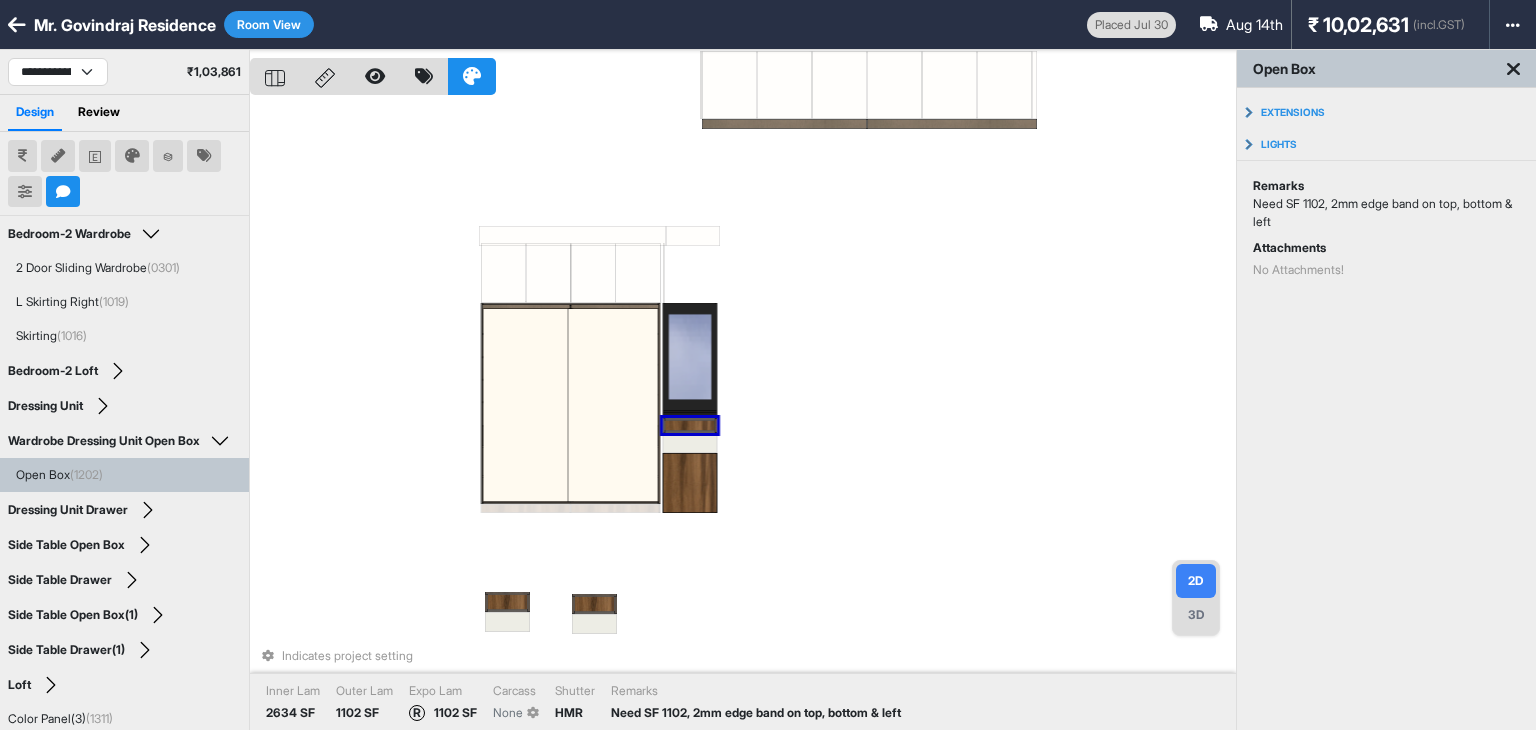 click at bounding box center (690, 425) 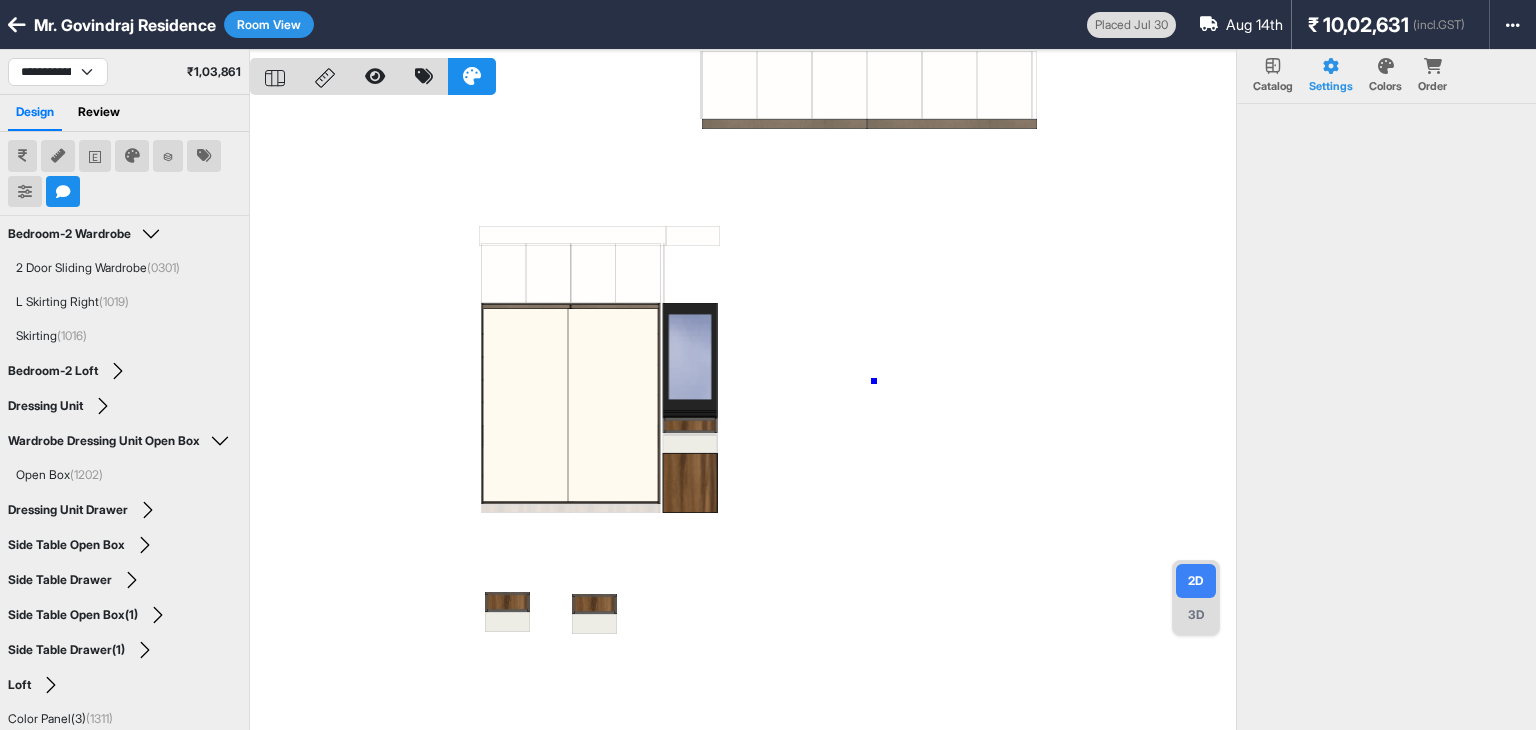 click at bounding box center [743, 415] 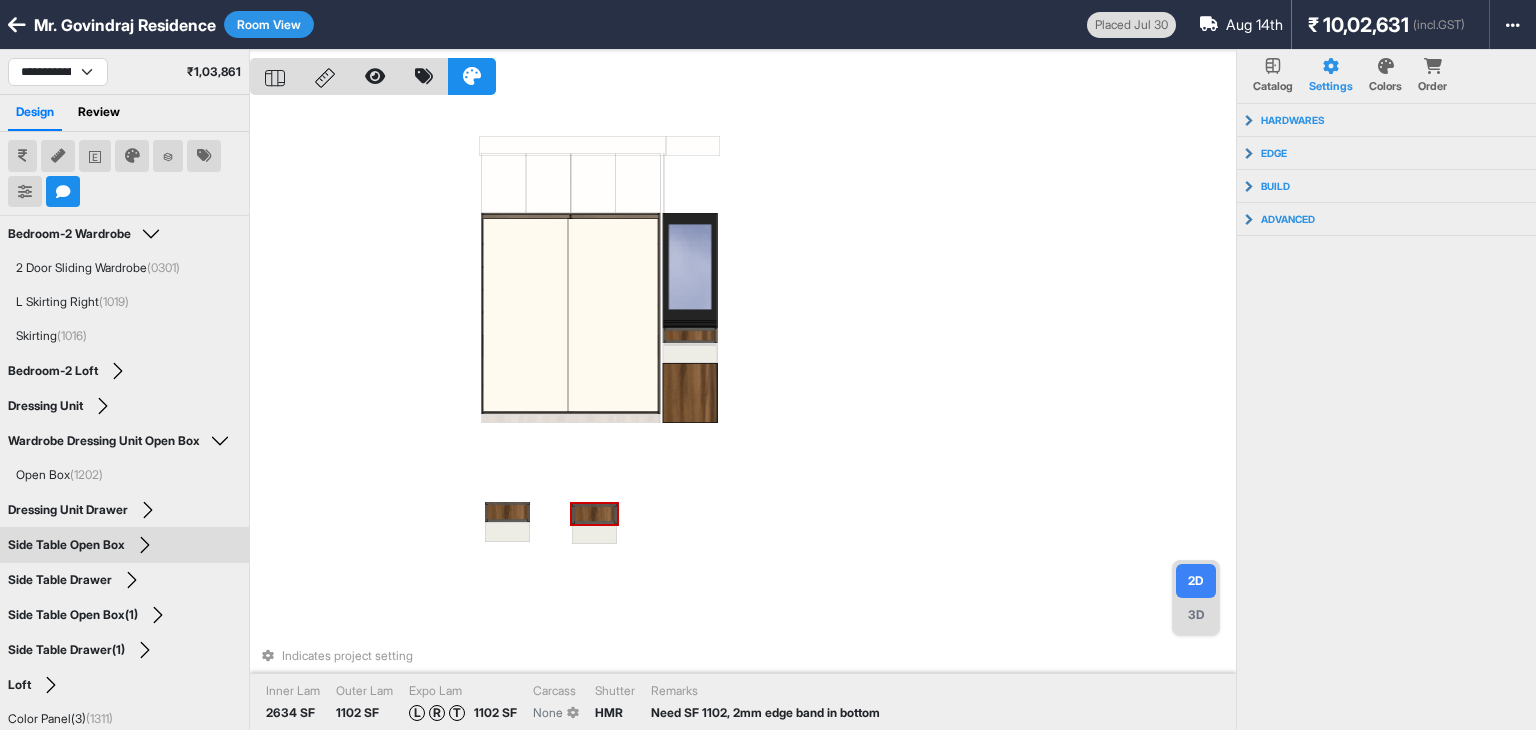 click at bounding box center (594, 514) 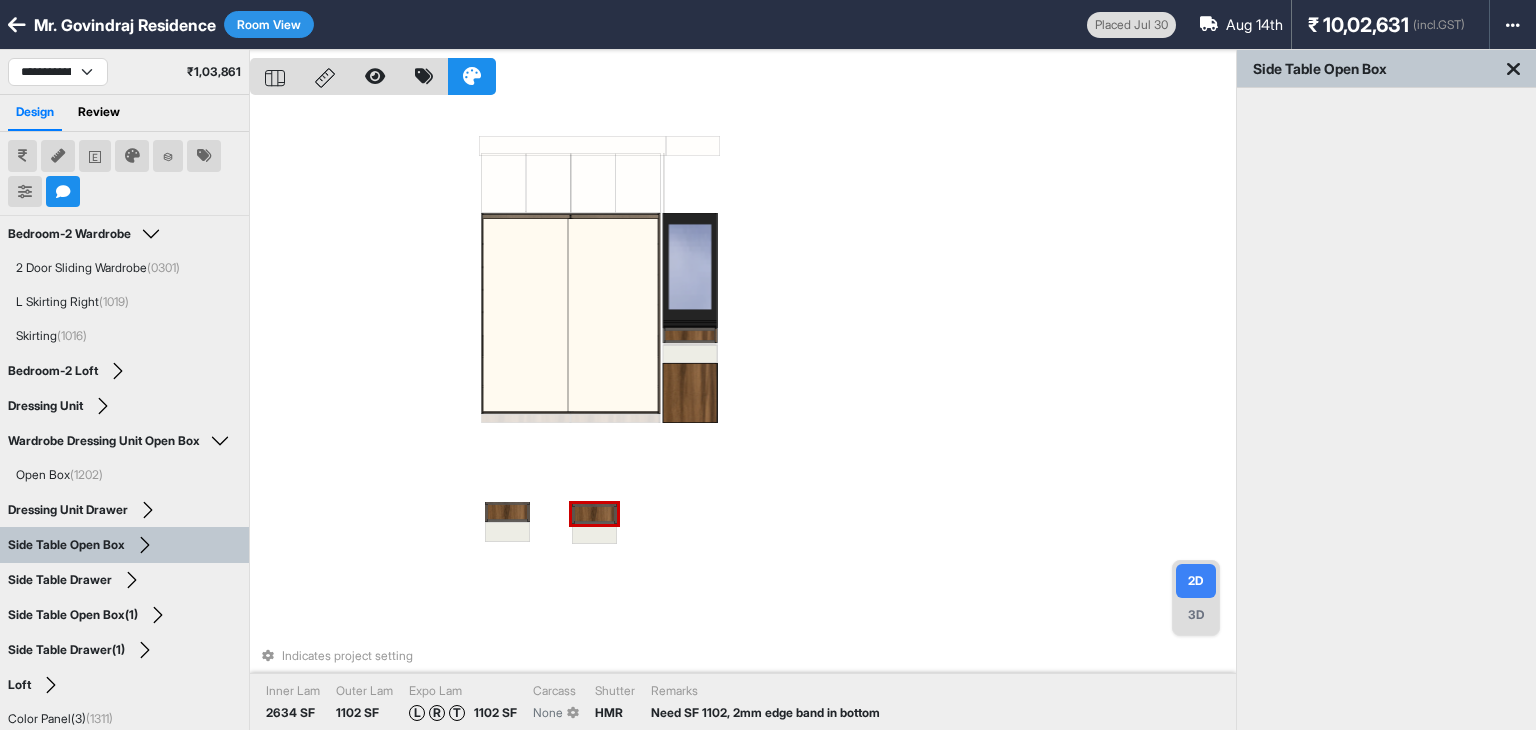 click at bounding box center (594, 514) 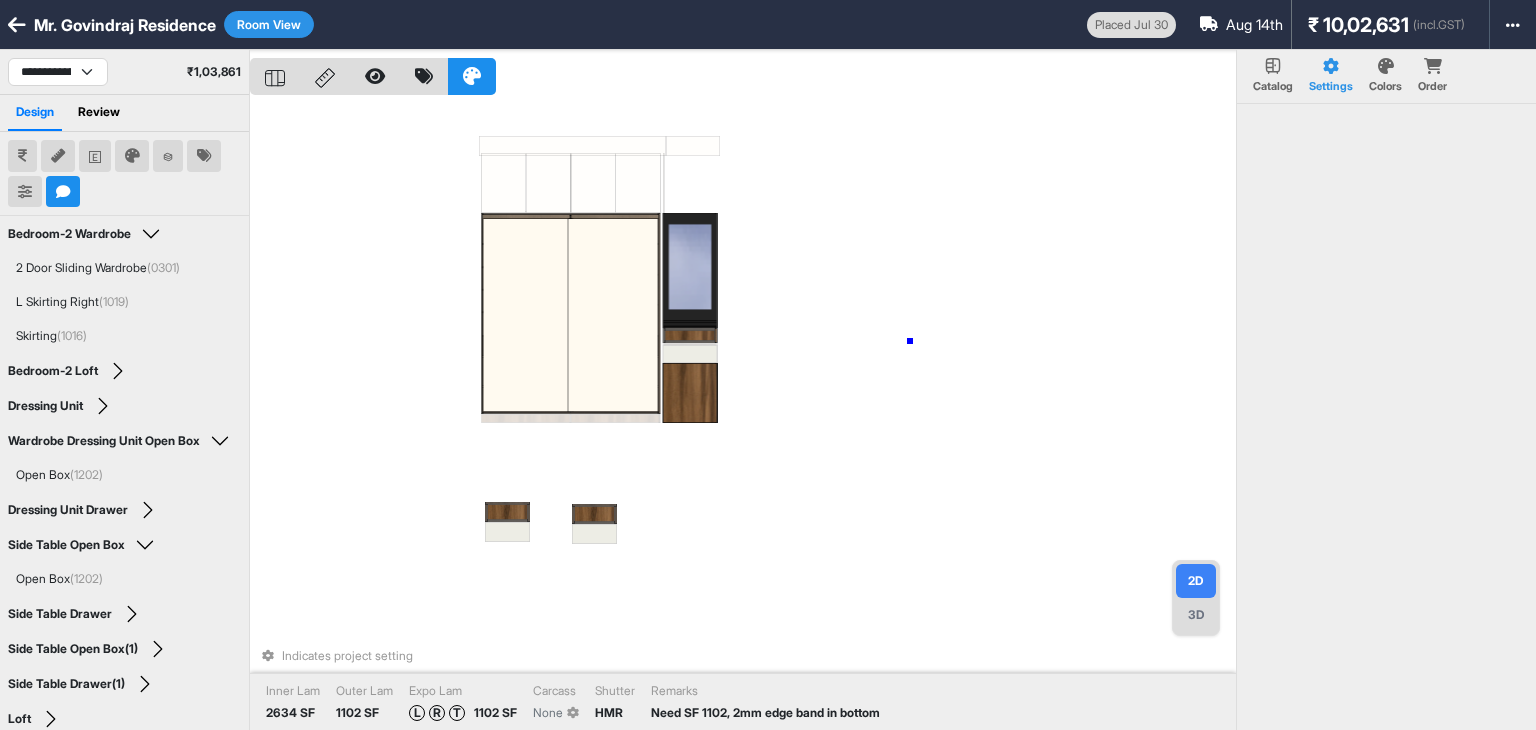 click on "Indicates project setting Inner Lam 2634 SF Outer Lam 1102 SF Expo Lam L R T 1102 SF Carcass None Shutter HMR Remarks Need SF 1102, 2mm edge band in bottom" at bounding box center (743, 415) 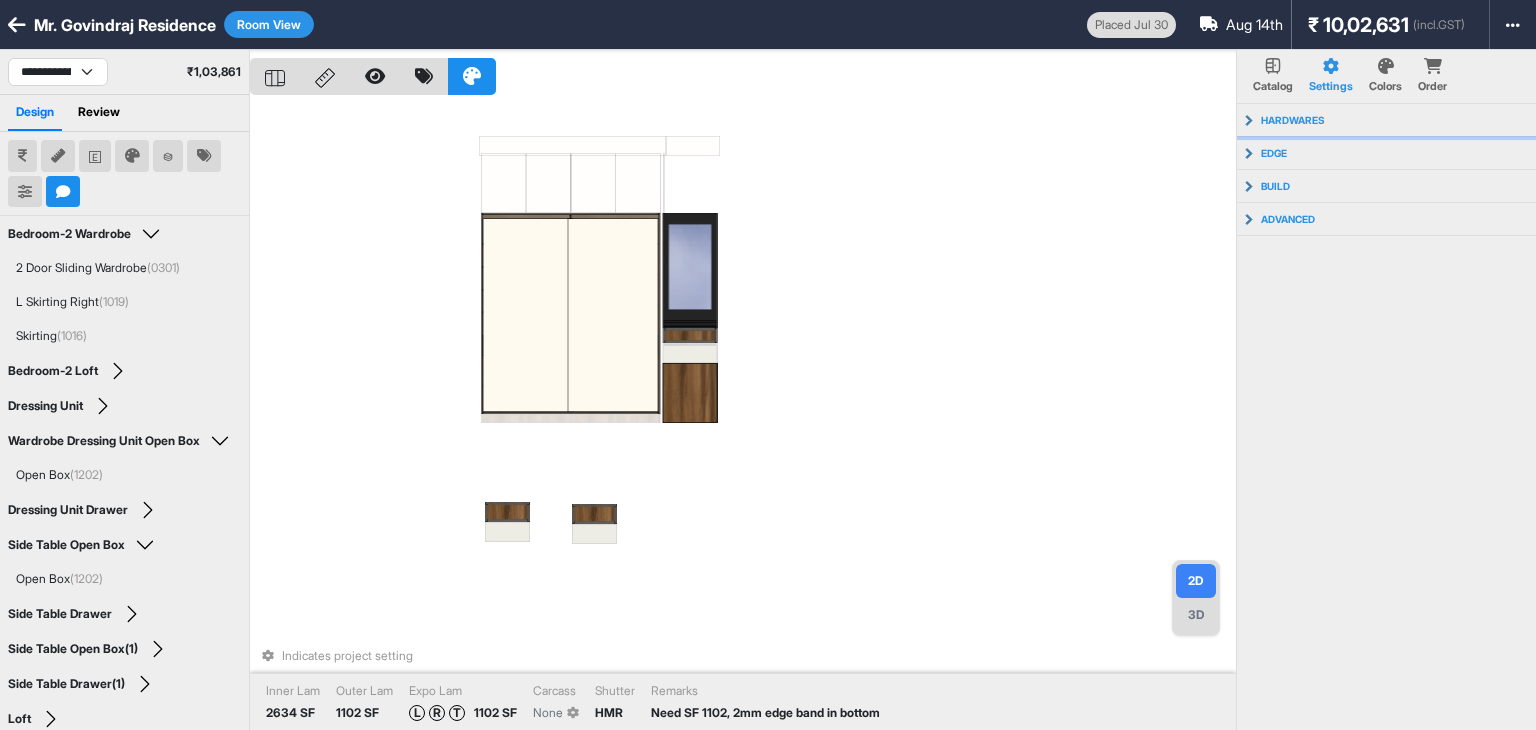 type 